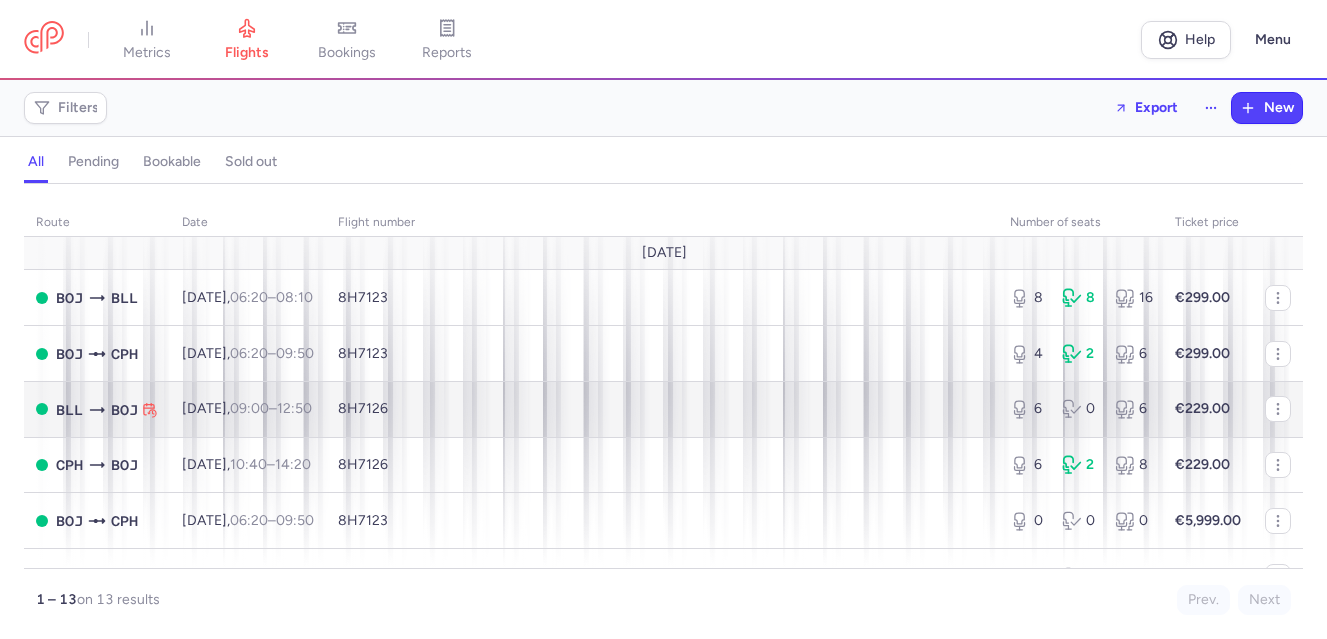 scroll, scrollTop: 0, scrollLeft: 0, axis: both 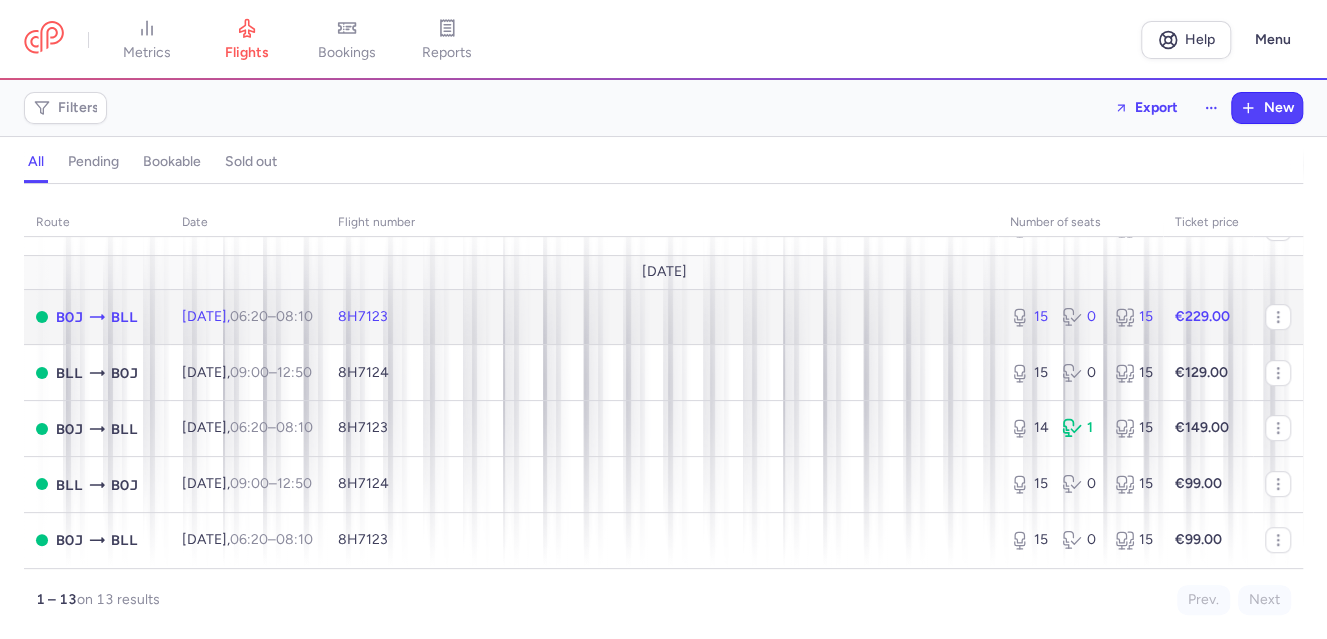 click on "8H7123" at bounding box center (363, 316) 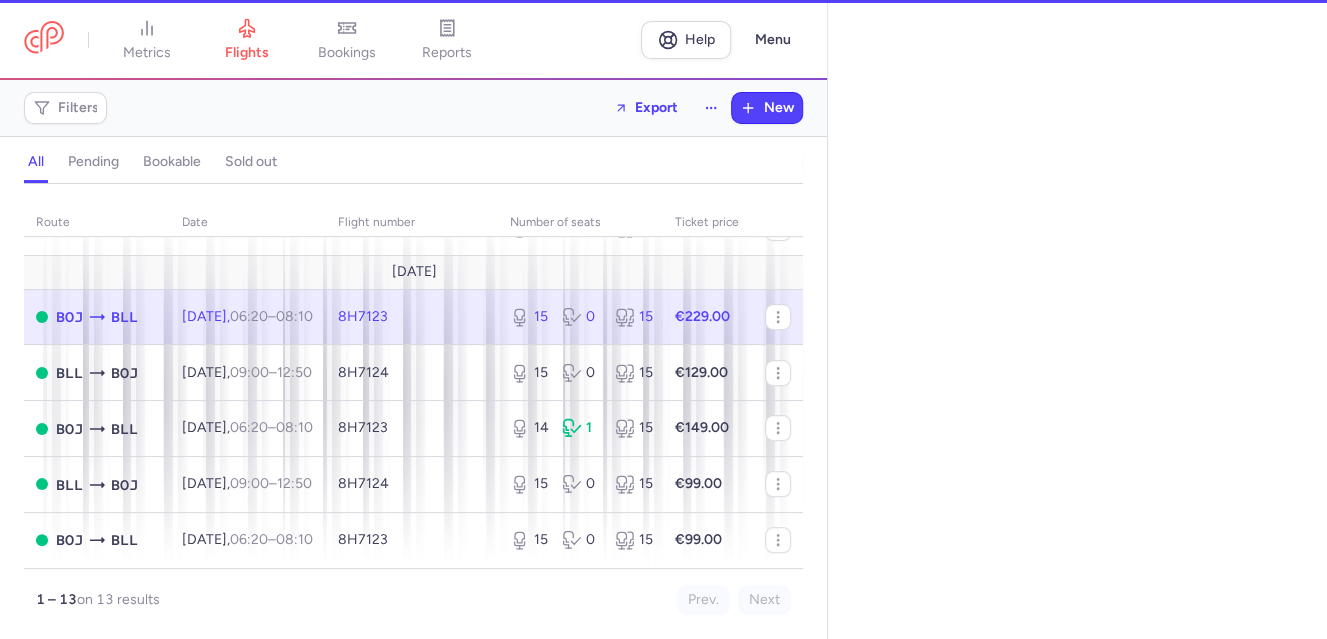 select on "days" 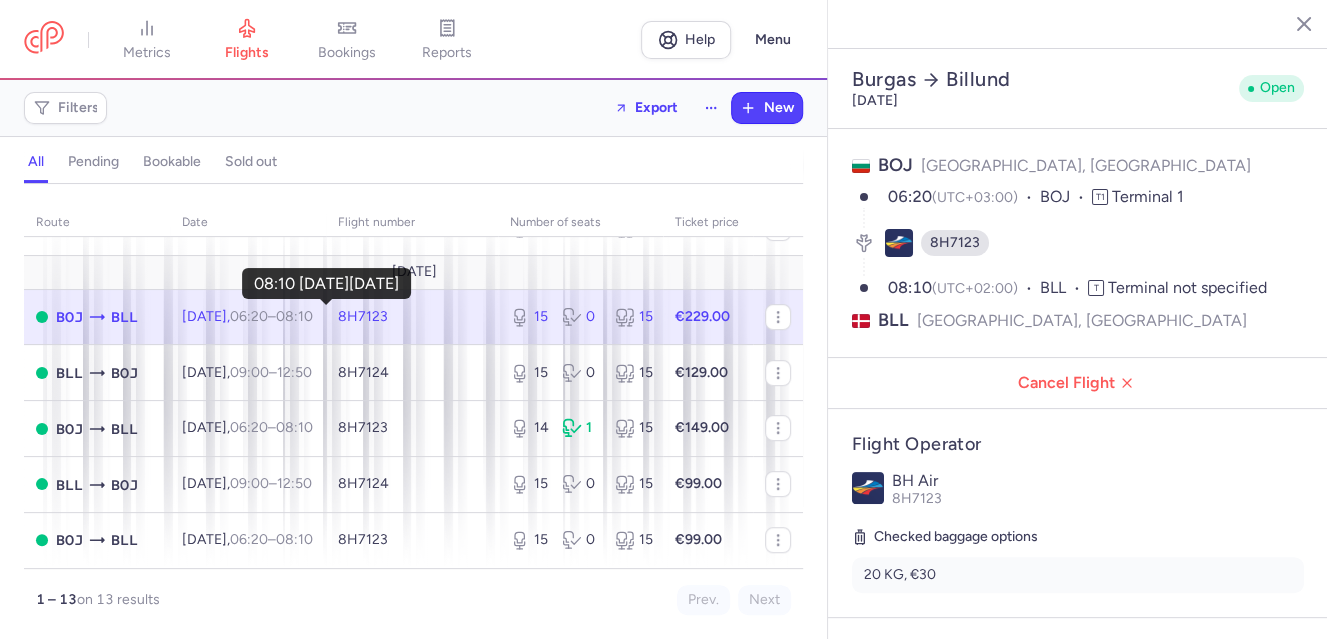 click on "08:10  +0" at bounding box center (294, 316) 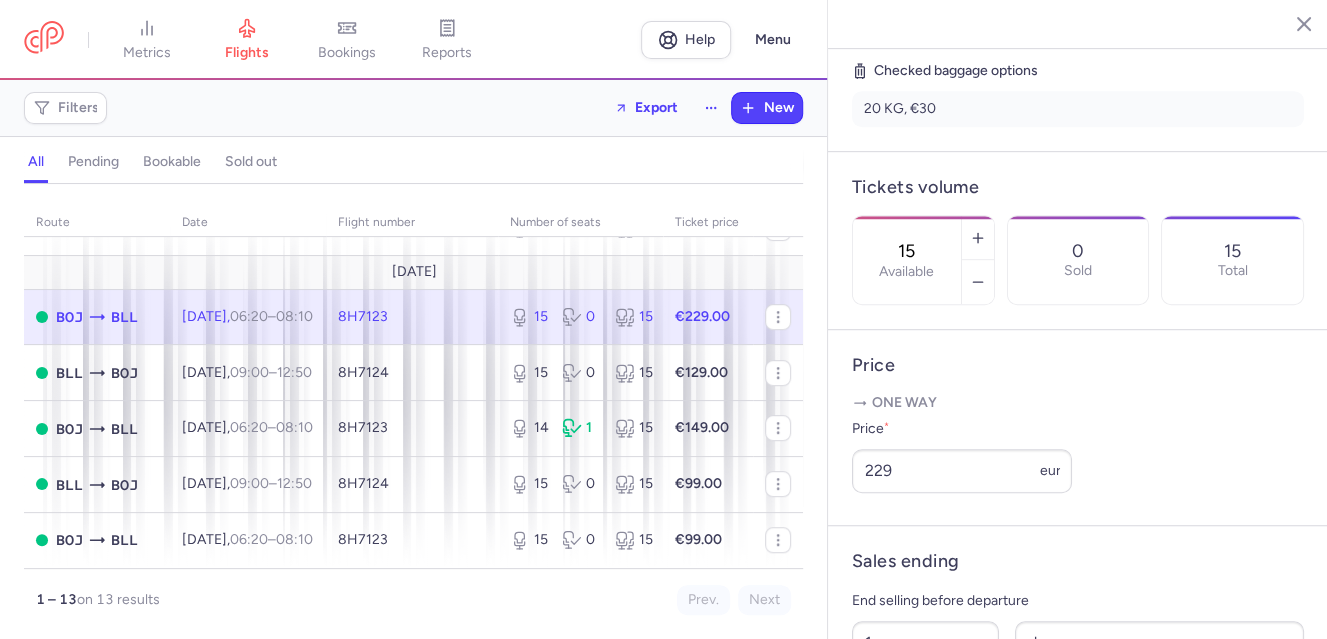 scroll, scrollTop: 499, scrollLeft: 0, axis: vertical 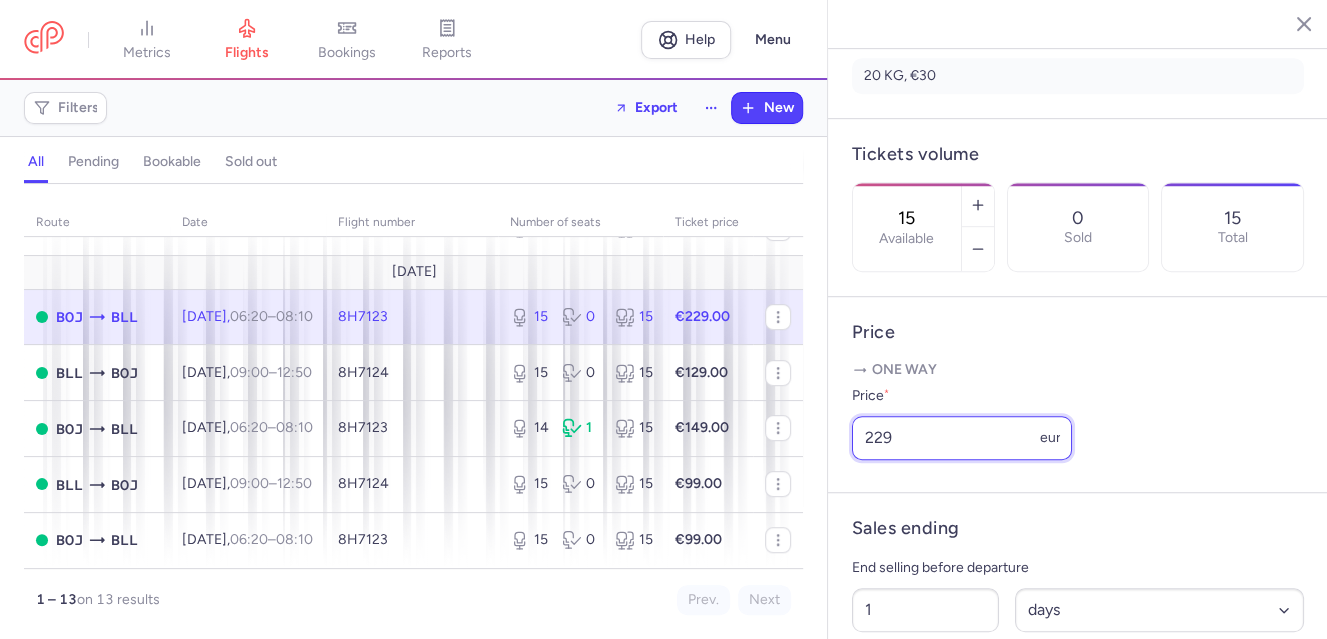 drag, startPoint x: 936, startPoint y: 481, endPoint x: 822, endPoint y: 472, distance: 114.35471 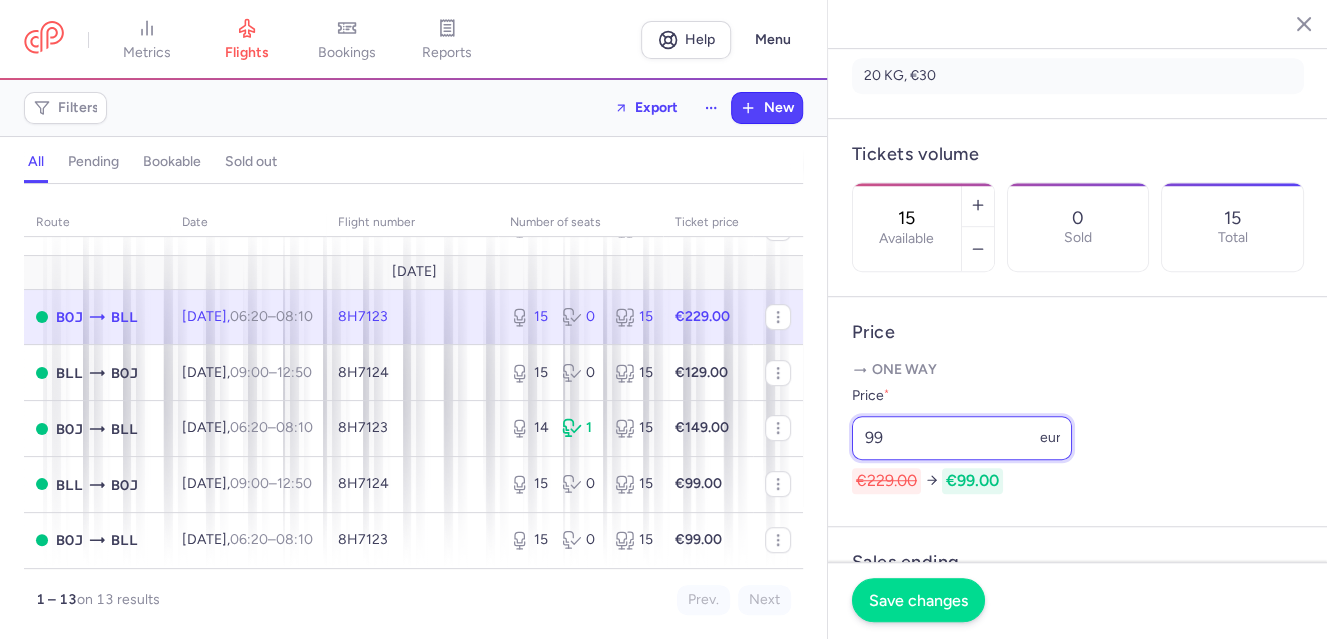 type on "99" 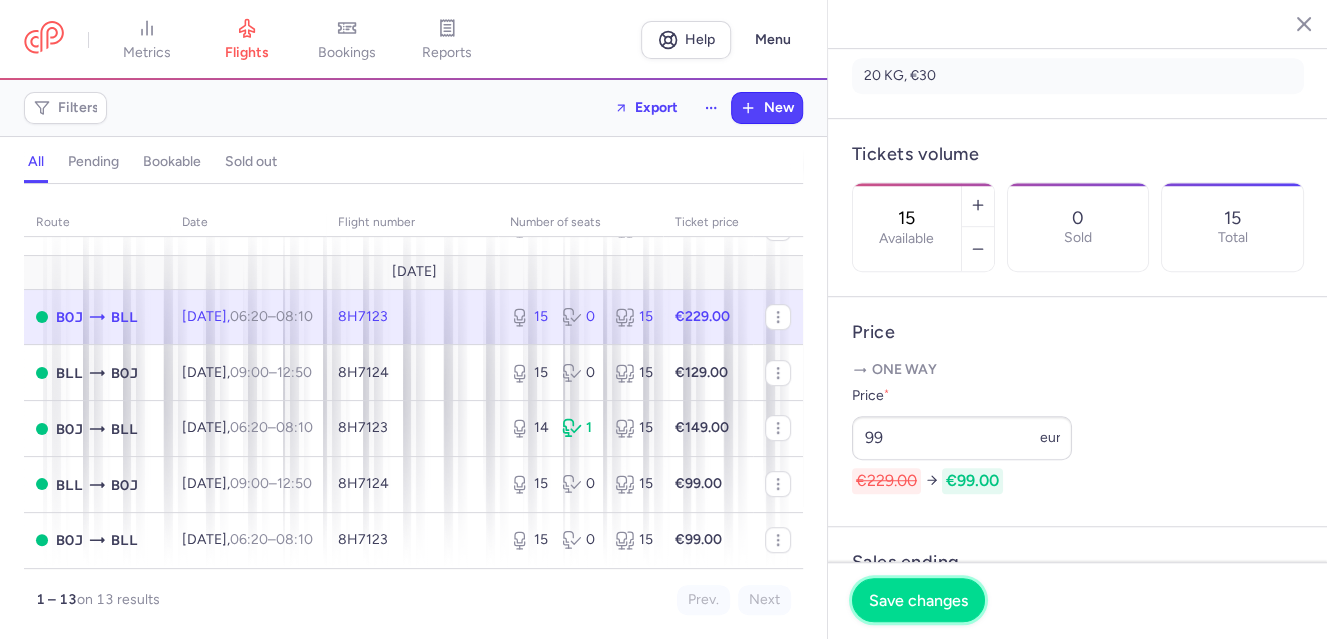 click on "Save changes" at bounding box center [918, 600] 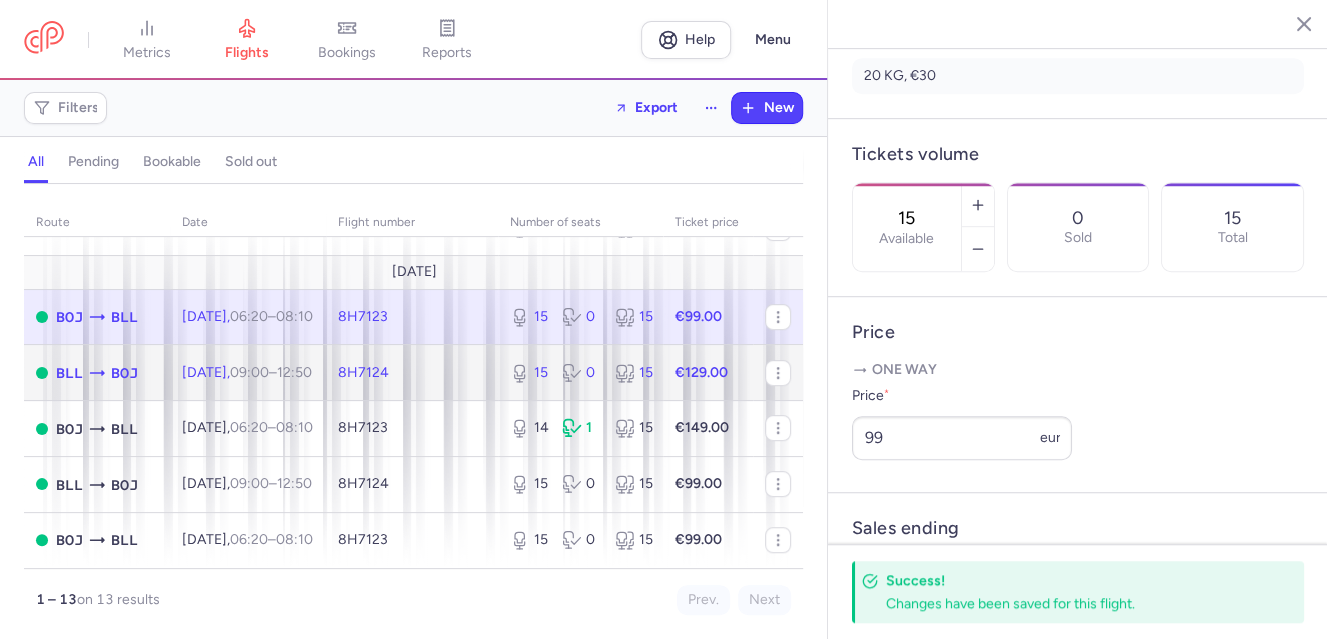 click on "09:00  –  12:50  +0" at bounding box center (271, 372) 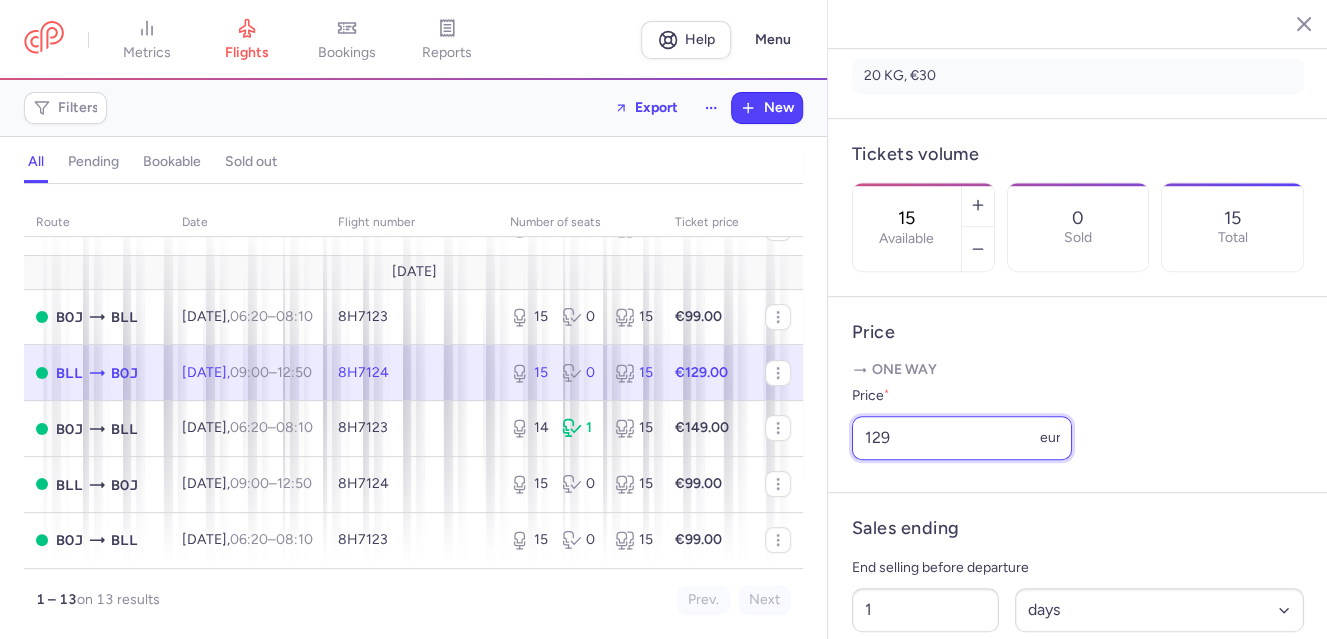 drag, startPoint x: 920, startPoint y: 485, endPoint x: 806, endPoint y: 484, distance: 114.00439 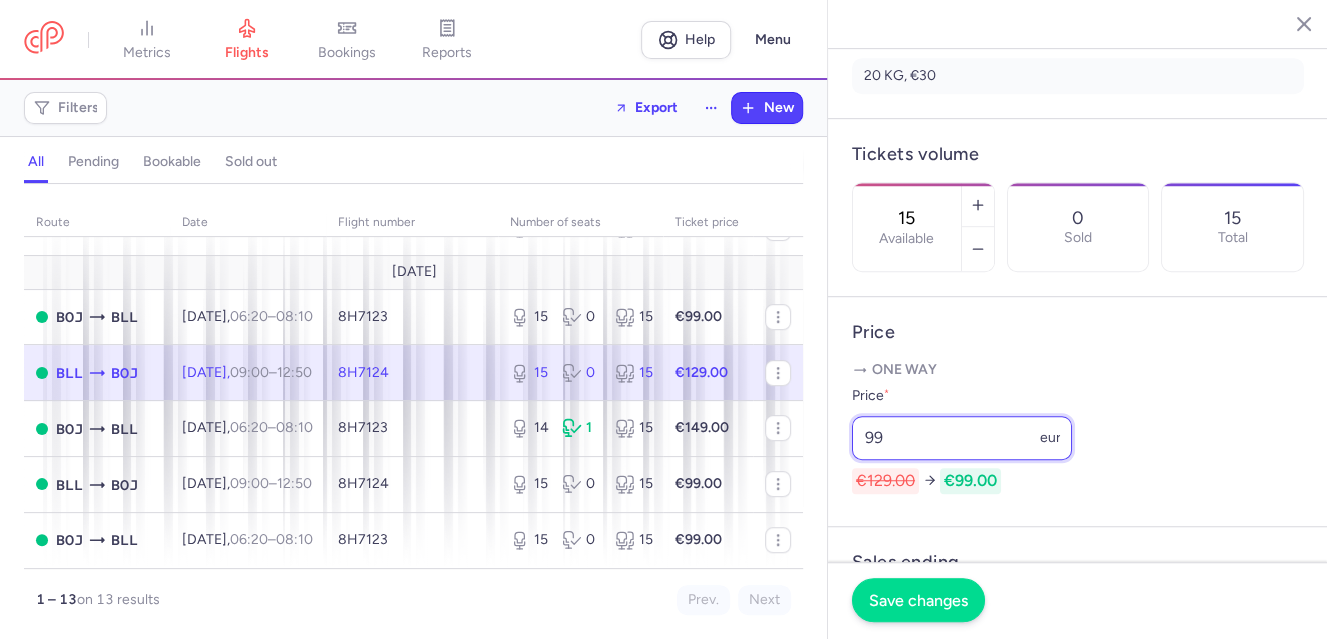 type on "99" 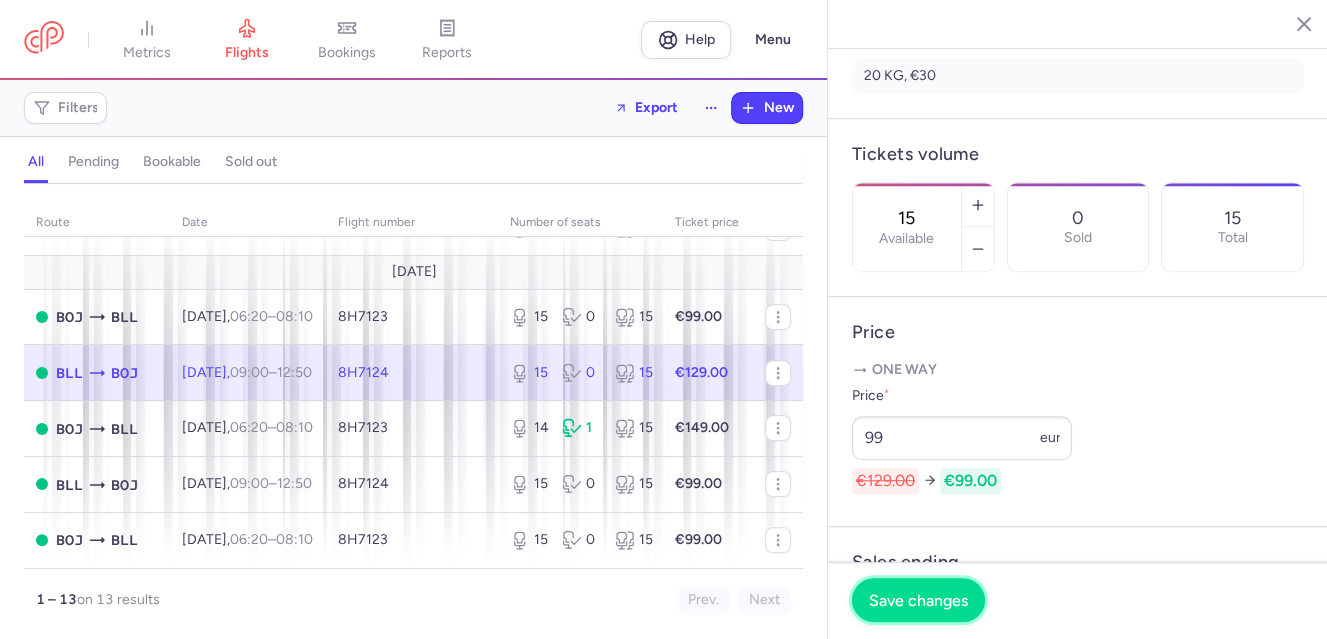 click on "Save changes" at bounding box center (918, 600) 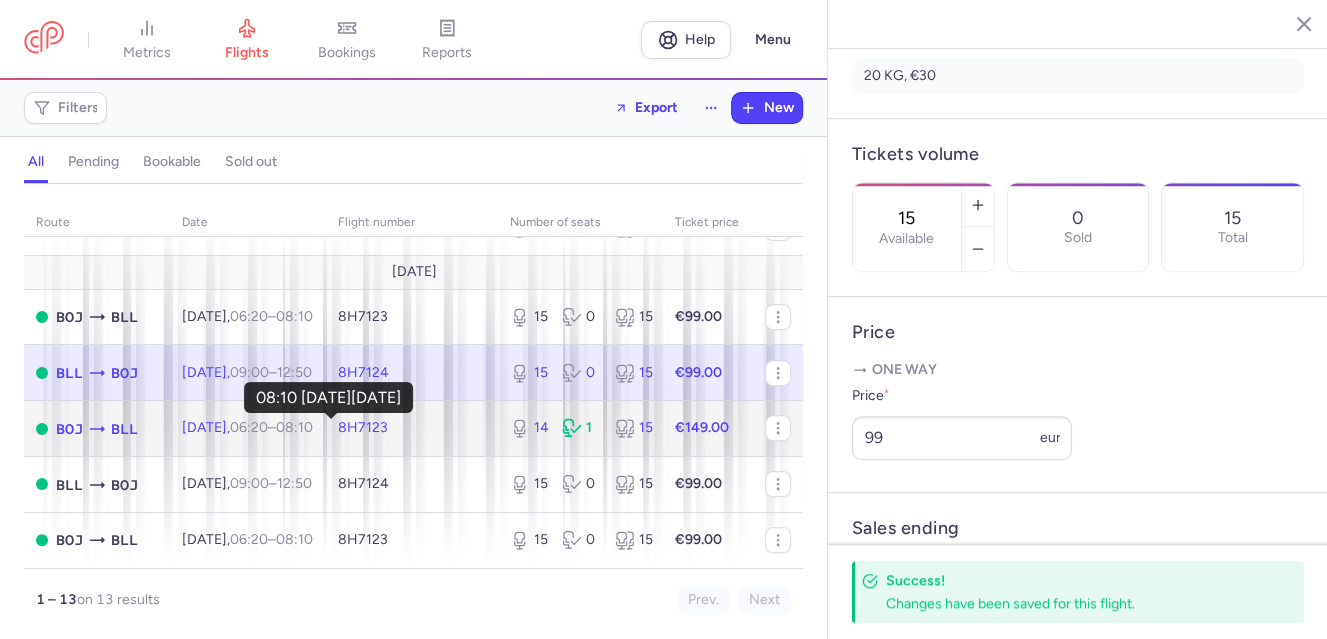 click on "08:10  +0" at bounding box center [294, 427] 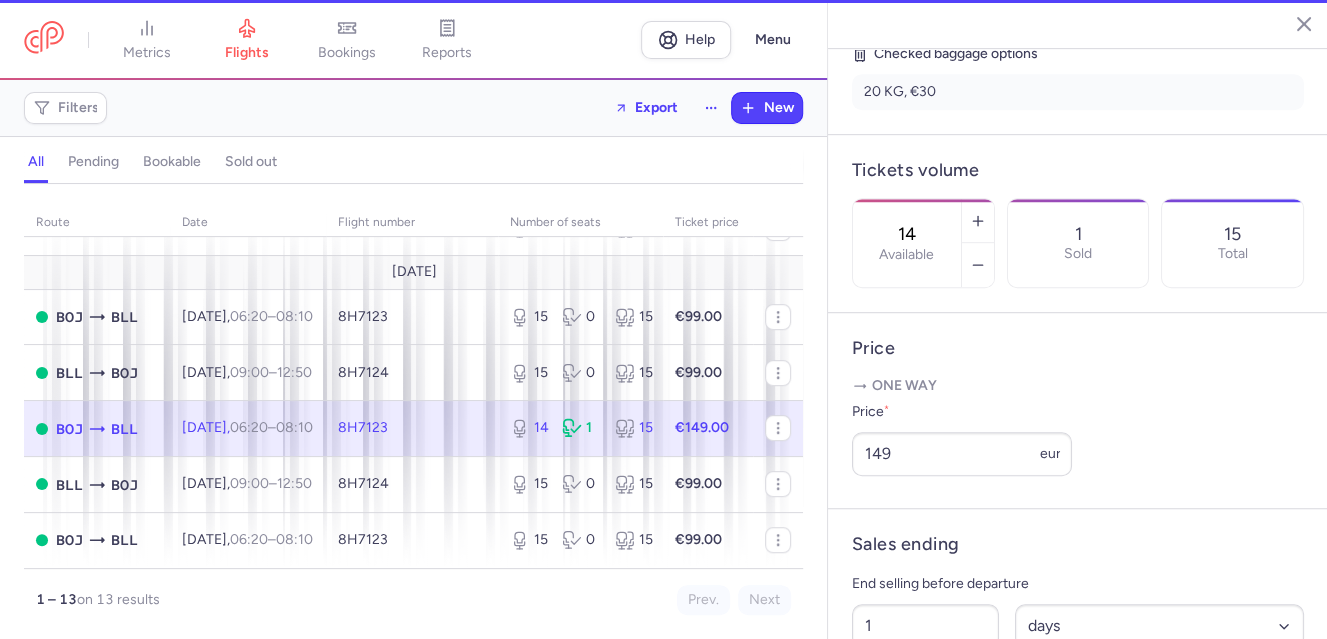 scroll, scrollTop: 515, scrollLeft: 0, axis: vertical 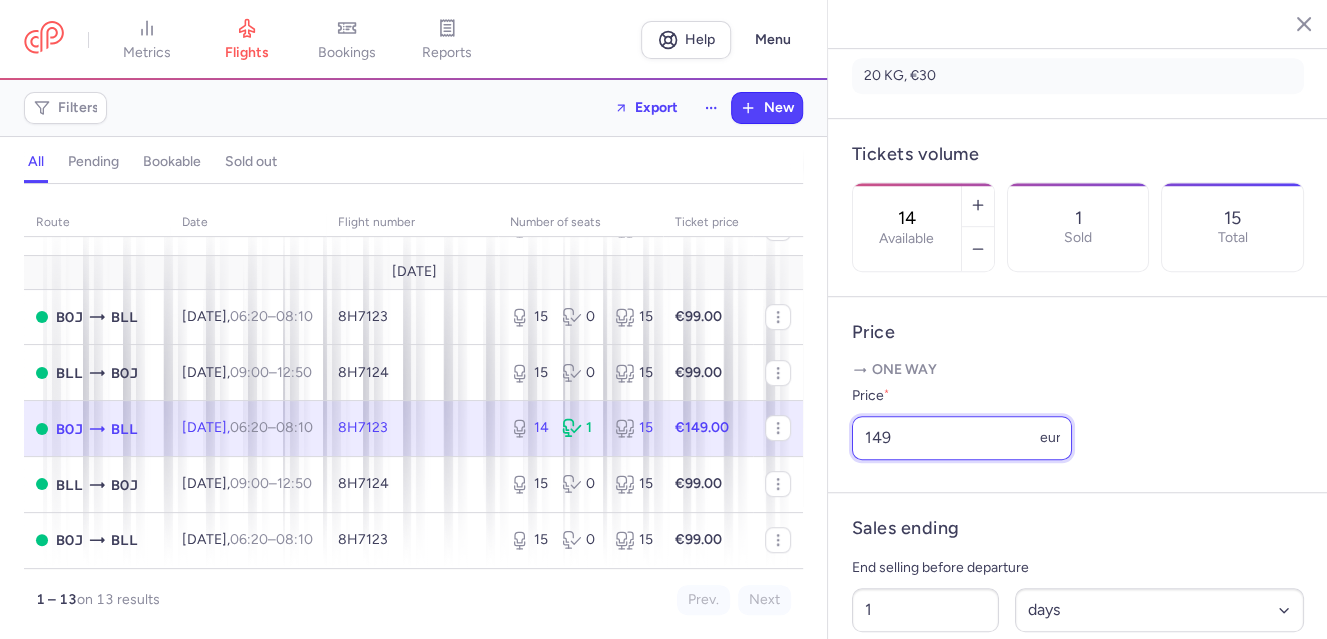 drag, startPoint x: 905, startPoint y: 482, endPoint x: 862, endPoint y: 490, distance: 43.737854 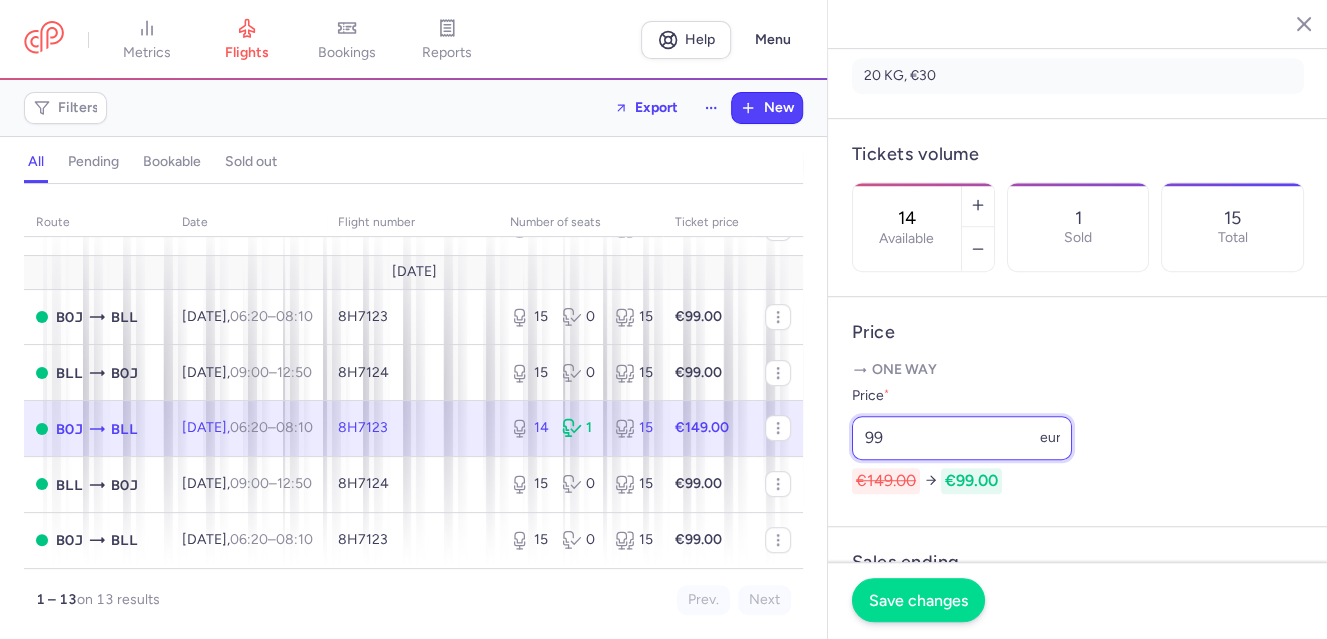 type on "99" 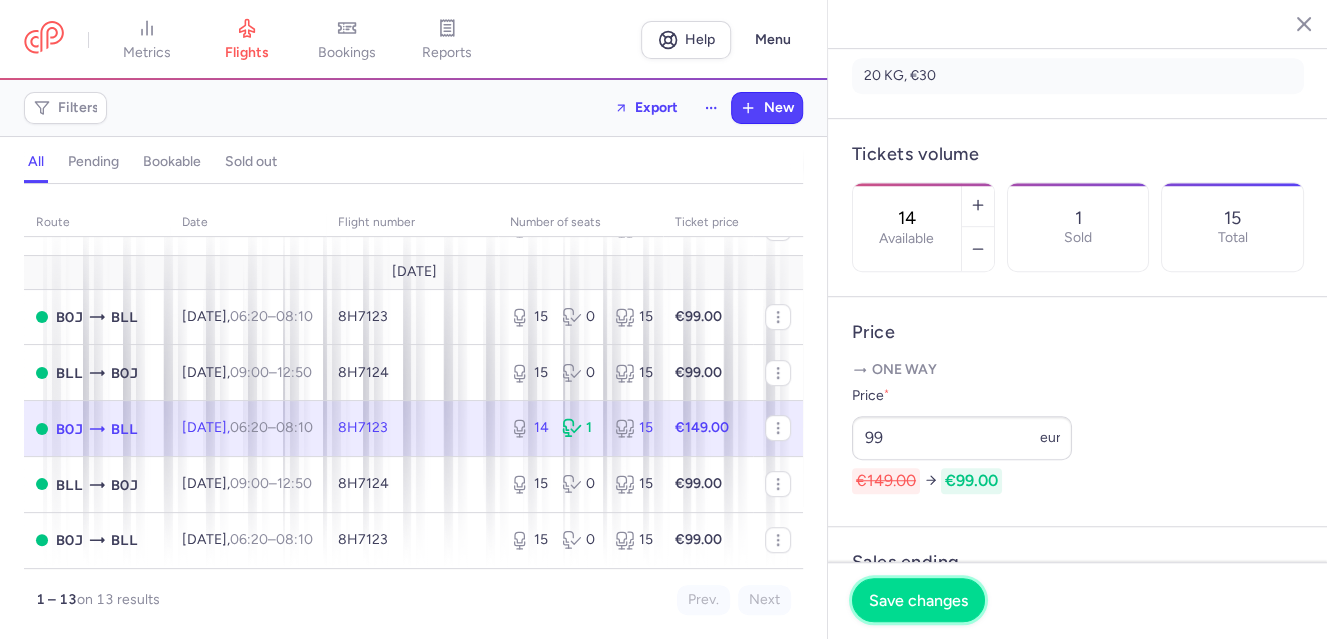click on "Save changes" at bounding box center (918, 600) 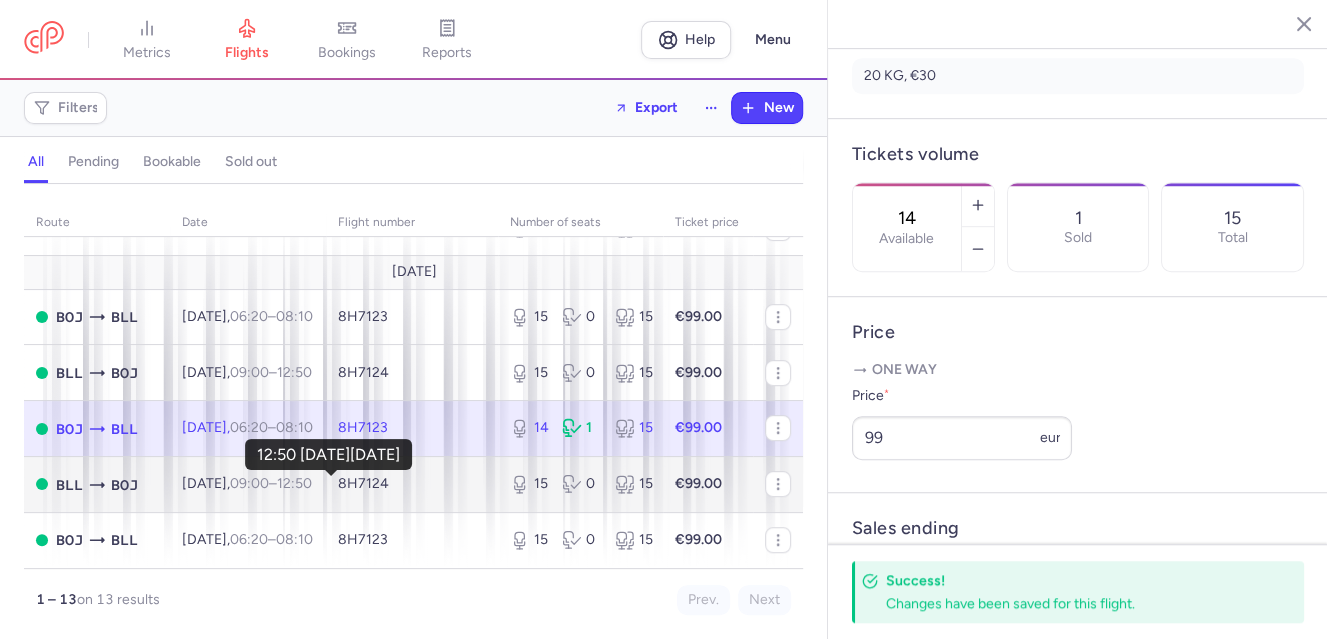 click on "metrics flights bookings reports  Help  Menu Filters  Export  New all pending bookable sold out route date Flight number number of seats Ticket price [DATE]  BOJ  BLL [DATE]  06:20  –  08:10  +0  8H7123  8 8 16 €299.00  BOJ  CPH [DATE]  06:20  –  09:50  +0  8H7123  4 2 6 €299.00  BLL  BOJ [DATE]  09:00  –  12:50  +0  8H7126  6 0 6 €229.00  CPH  BOJ [DATE]  10:40  –  14:20  +0  8H7126  6 2 8 €229.00  BOJ  CPH [DATE]  06:20  –  09:50  +0  8H7123  0 0 0 €5,999.00  BOJ  BLL [DATE]  06:20  –  08:10  +0  8H7123  0 0 0 €5,999.00  BLL  BOJ [DATE]  09:00  –  12:50  +0  8H7126  15 0 15 €149.00  CPH  BOJ [DATE]  10:40  –  14:20  +0  8H7126  15 0 15 €149.00 [DATE]  BOJ  BLL [DATE]  06:20  –  08:10  +0  8H7123  15 0 15 €99.00  BLL  BOJ [DATE]  09:00  –  12:50  +0  8H7124  15 0 15 €99.00  BOJ  BLL [DATE]  06:20  –  08:10  +0  8H7123  14 1 15 €99.00  BLL  BOJ [DATE]  09:00  –  12:50  +0  8H7124  15 0 15 +0" at bounding box center (663, 0) 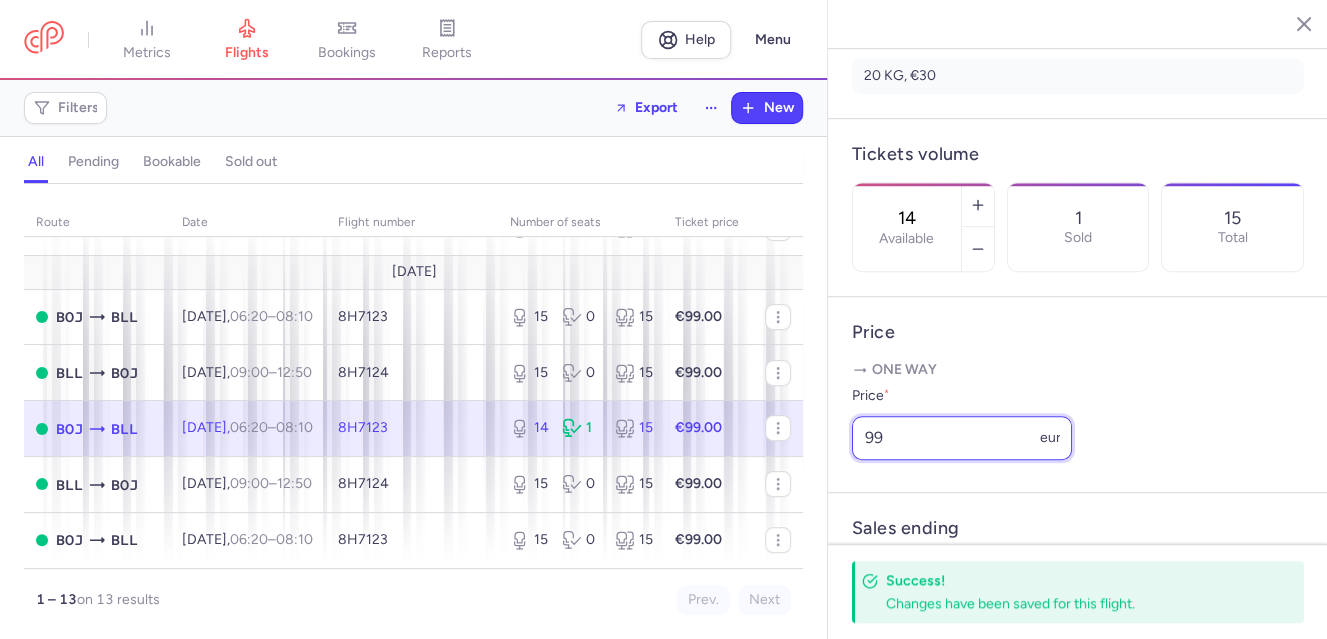 drag, startPoint x: 894, startPoint y: 484, endPoint x: 829, endPoint y: 485, distance: 65.00769 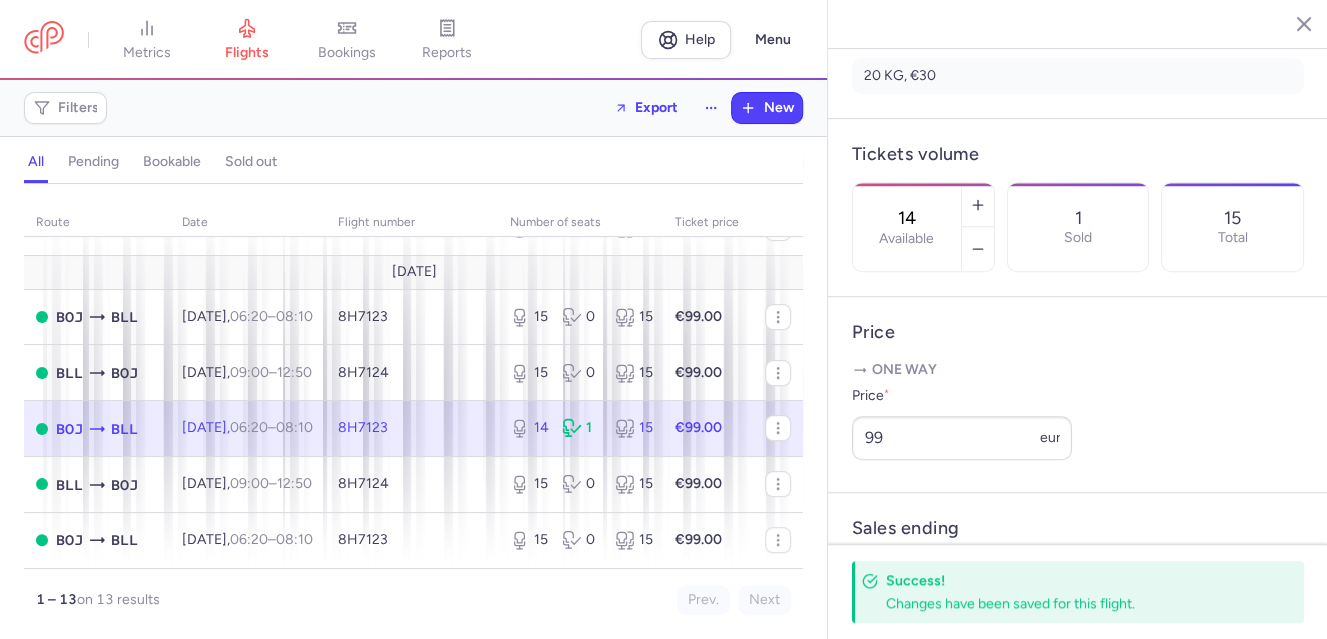 click on "Prev. Next" at bounding box center (603, 600) 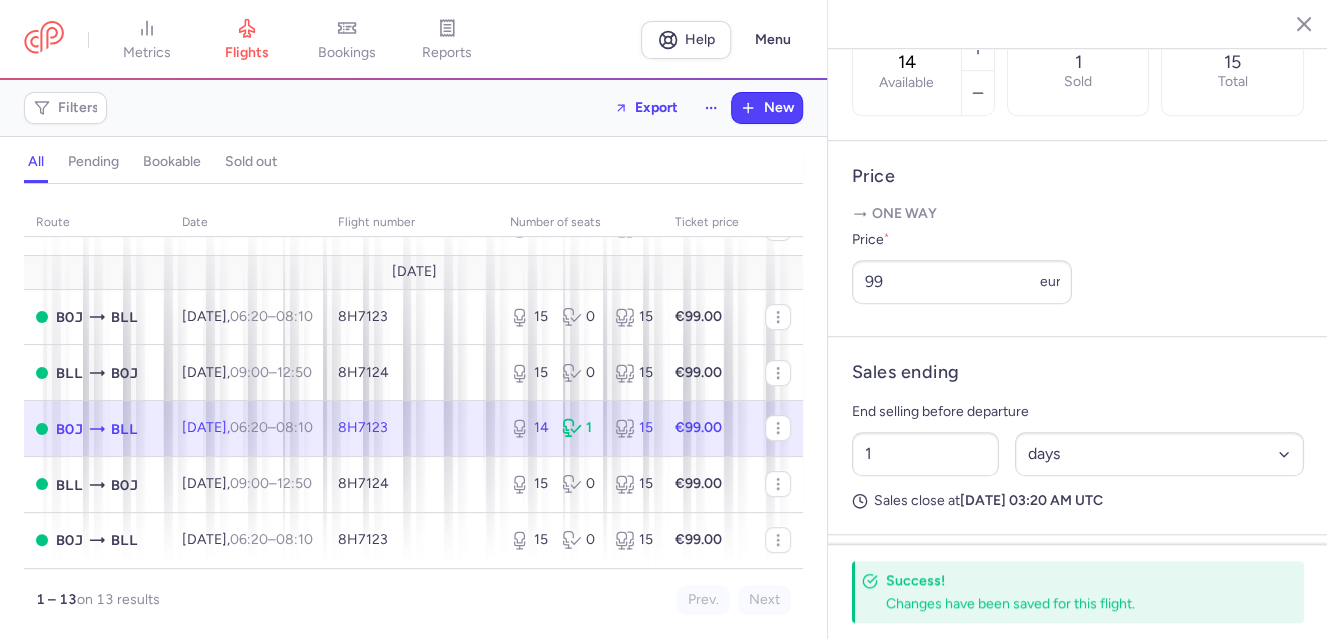 scroll, scrollTop: 715, scrollLeft: 0, axis: vertical 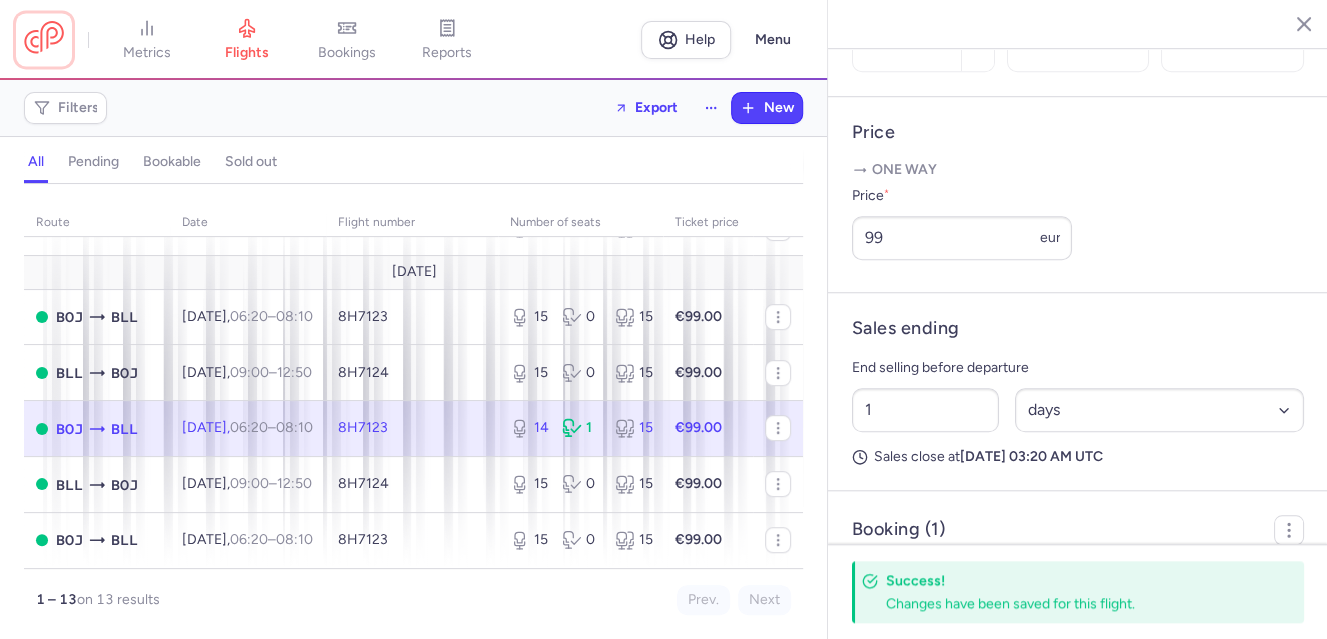 click at bounding box center (44, 39) 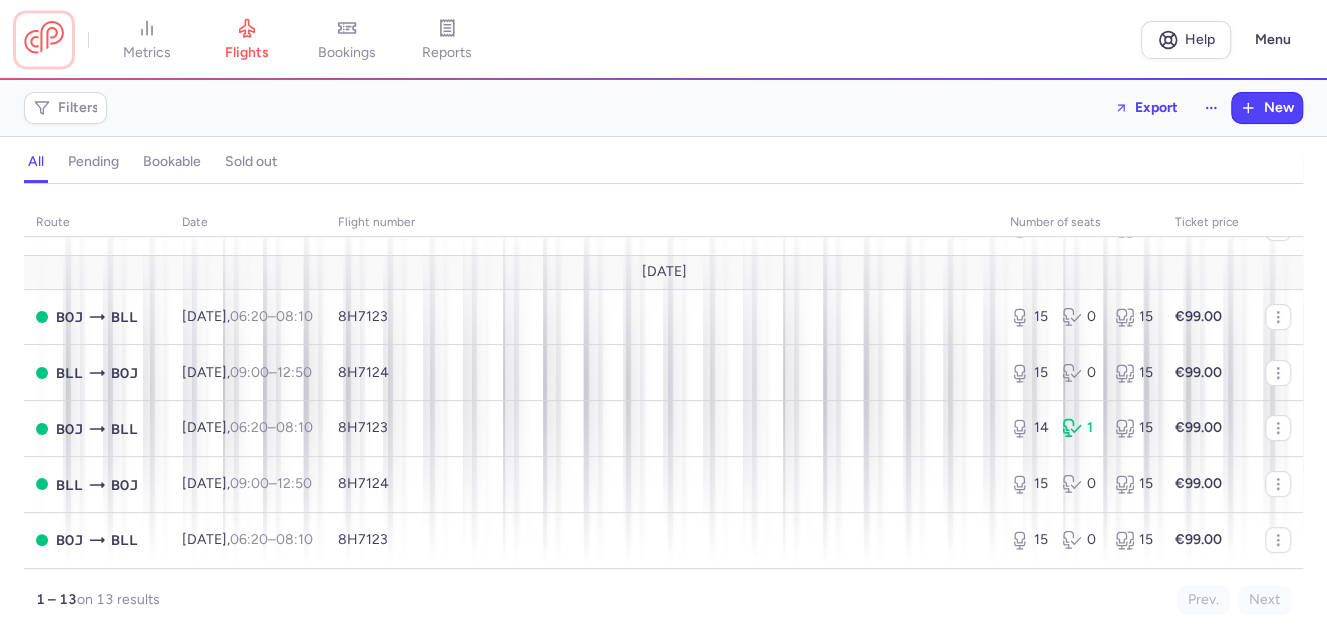 click at bounding box center [44, 39] 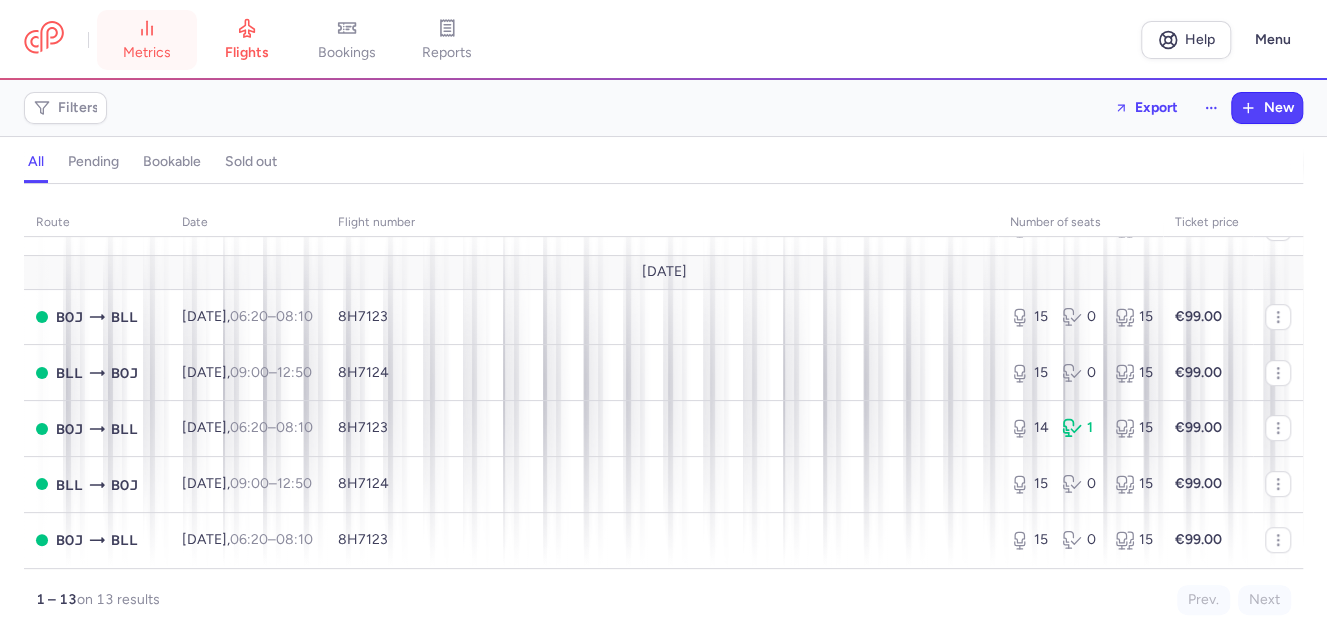 click on "metrics" at bounding box center (147, 40) 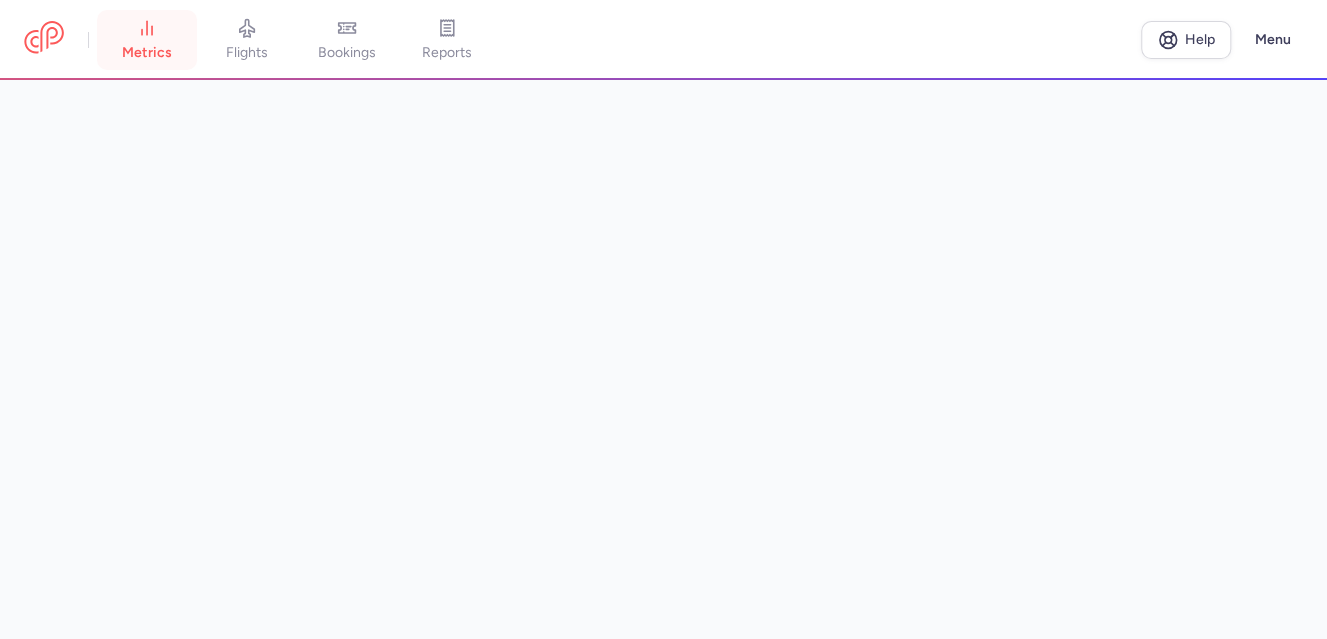 click 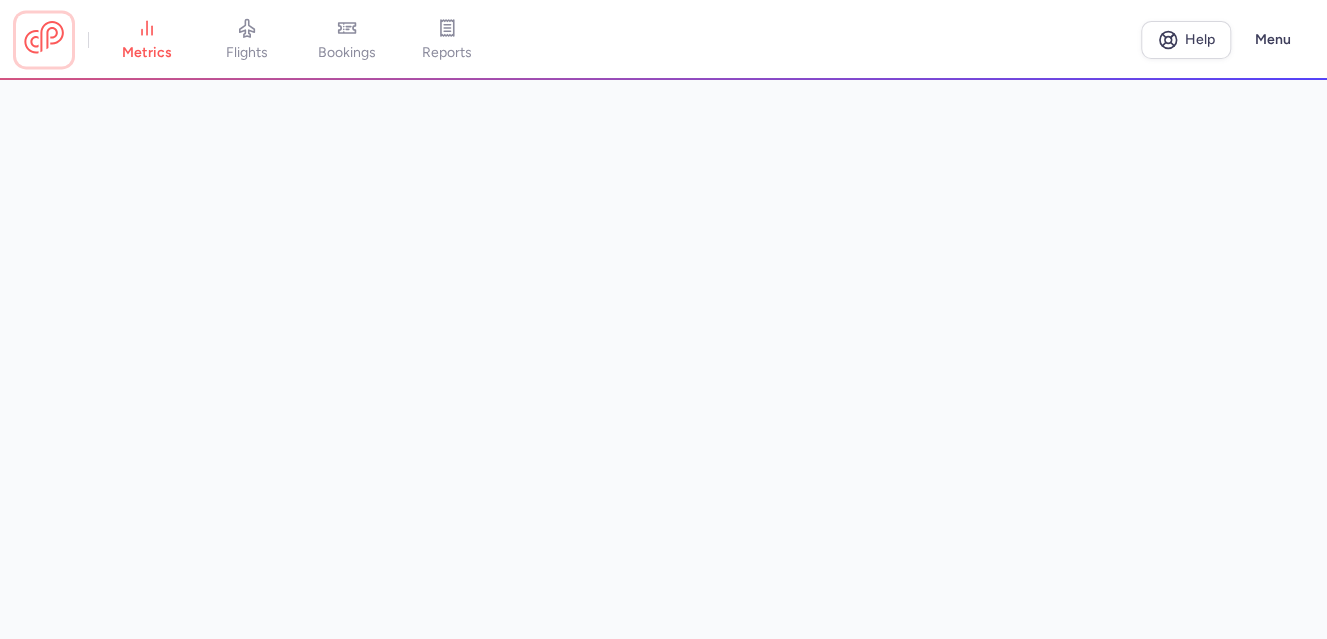 click at bounding box center (44, 39) 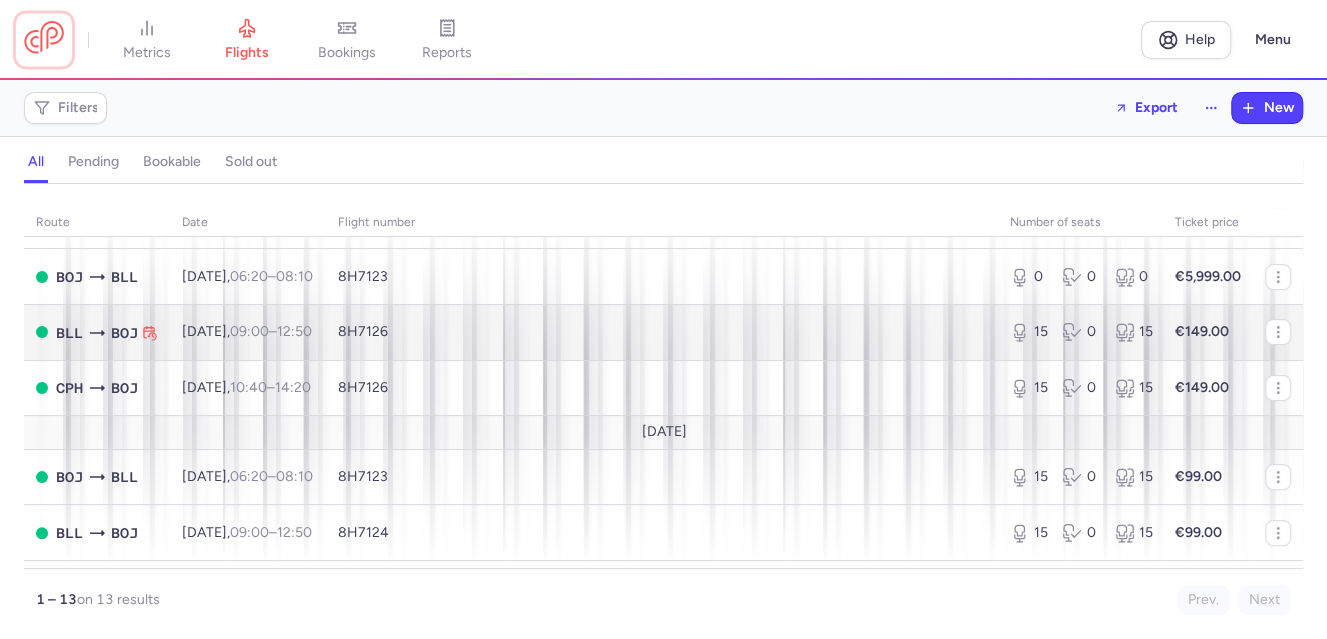 scroll, scrollTop: 399, scrollLeft: 0, axis: vertical 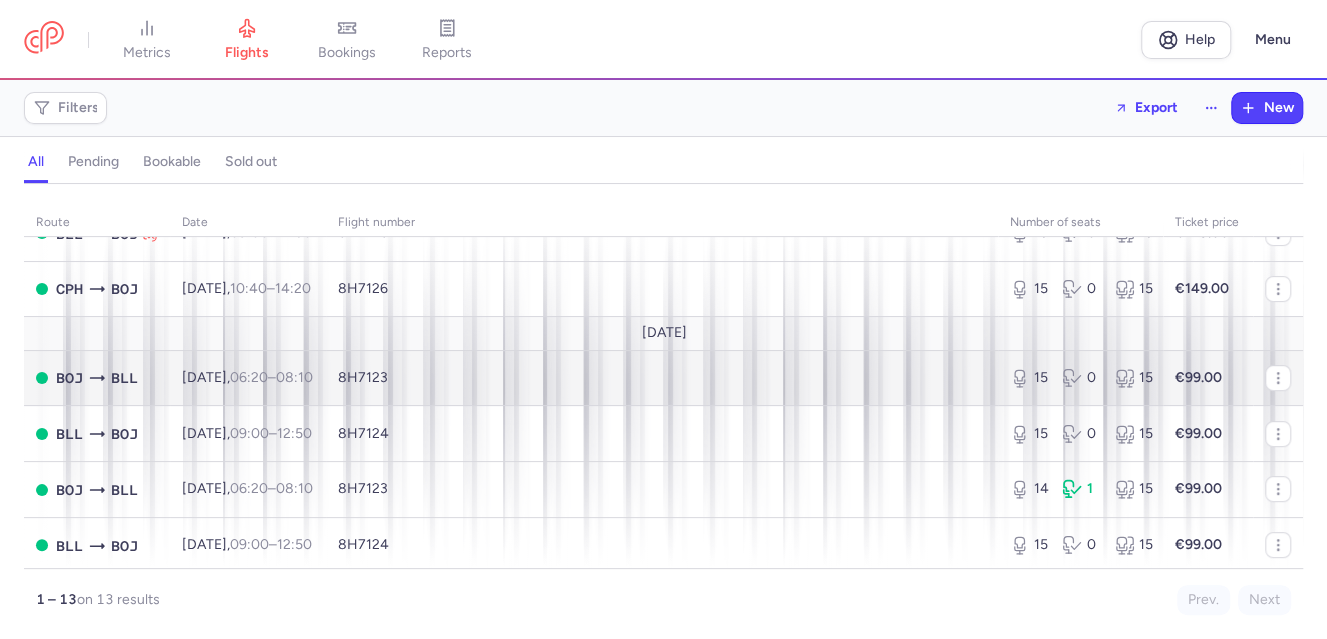 click on "metrics flights bookings reports  Help  Menu Filters  Export  New all pending bookable sold out route date Flight number number of seats Ticket price [DATE]  BOJ  BLL [DATE]  06:20  –  08:10  +0  8H7123  8 8 16 €299.00  BOJ  CPH [DATE]  06:20  –  09:50  +0  8H7123  4 2 6 €299.00  BLL  BOJ [DATE]  09:00  –  12:50  +0  8H7126  6 0 6 €229.00  CPH  BOJ [DATE]  10:40  –  14:20  +0  8H7126  6 2 8 €229.00  BOJ  CPH [DATE]  06:20  –  09:50  +0  8H7123  0 0 0 €5,999.00  BOJ  BLL [DATE]  06:20  –  08:10  +0  8H7123  0 0 0 €5,999.00  BLL  BOJ [DATE]  09:00  –  12:50  +0  8H7126  15 0 15 €149.00  CPH  BOJ [DATE]  10:40  –  14:20  +0  8H7126  15 0 15 €149.00 [DATE]  BOJ  BLL [DATE]  06:20  –  08:10  +0  8H7123  15 0 15 €99.00  BLL  BOJ [DATE]  09:00  –  12:50  +0  8H7124  15 0 15 €99.00  BOJ  BLL [DATE]  06:20  –  08:10  +0  8H7123  14 1 15 €99.00  BLL  BOJ [DATE]  09:00  –  12:50  +0  8H7124  15 0 15 +0" at bounding box center [663, 0] 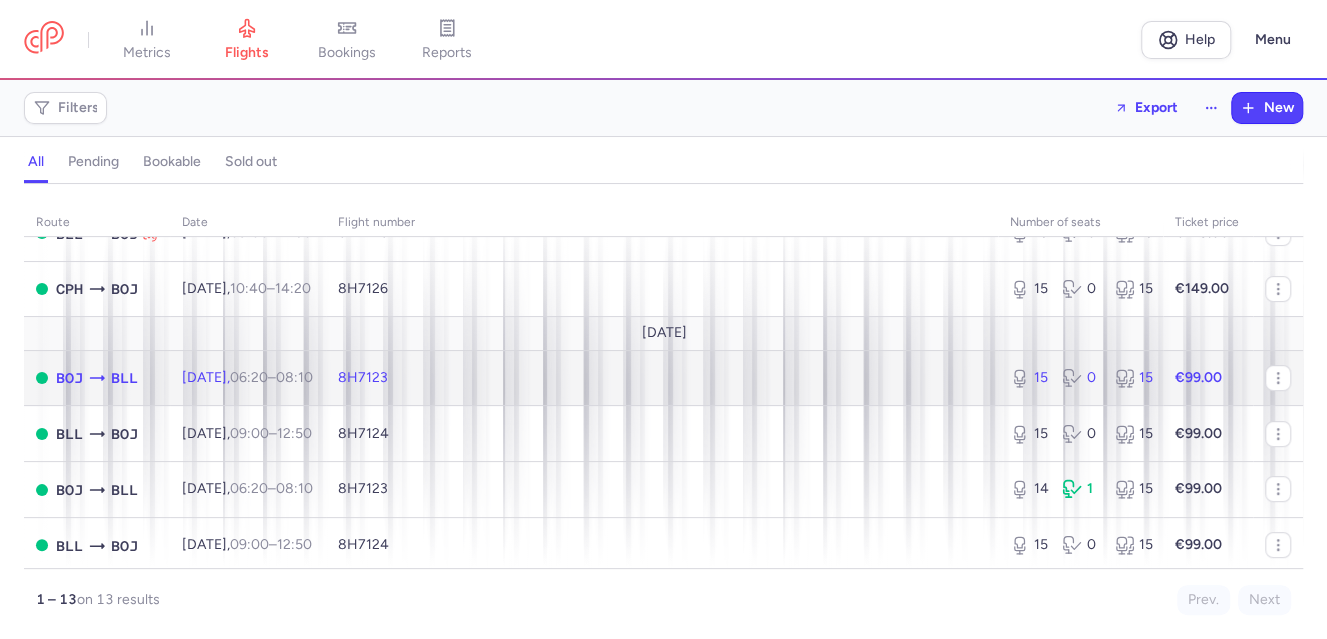 click on "06:20" at bounding box center [249, 377] 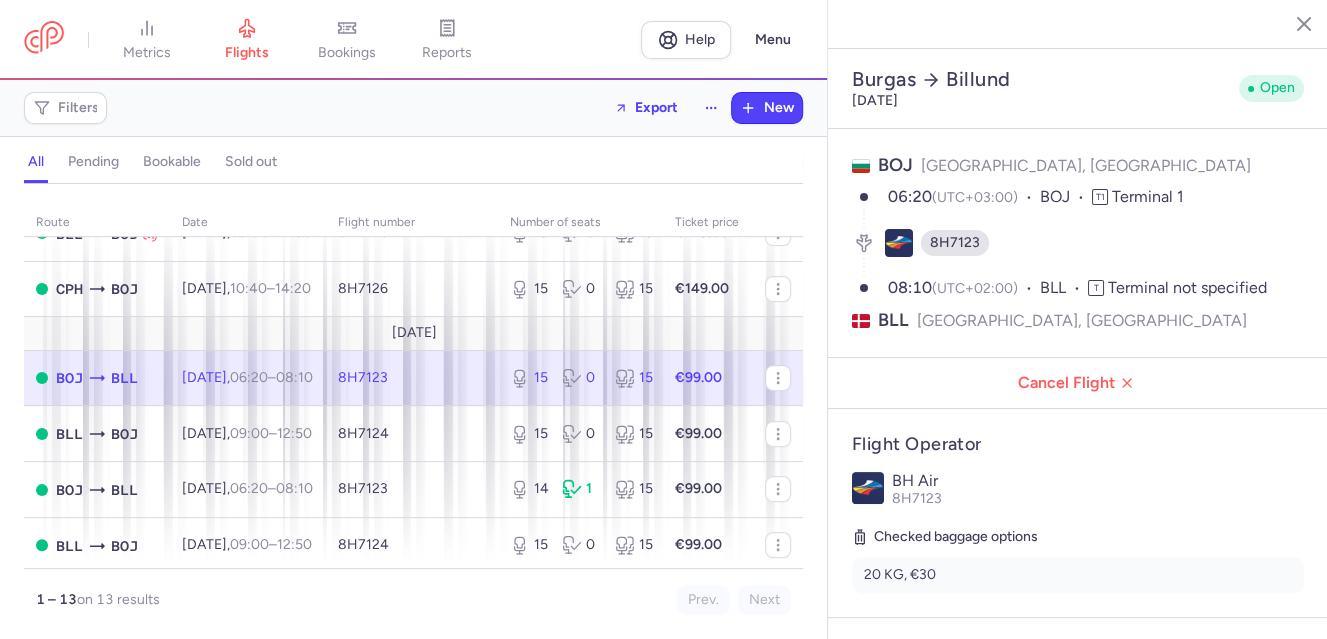 scroll, scrollTop: 300, scrollLeft: 0, axis: vertical 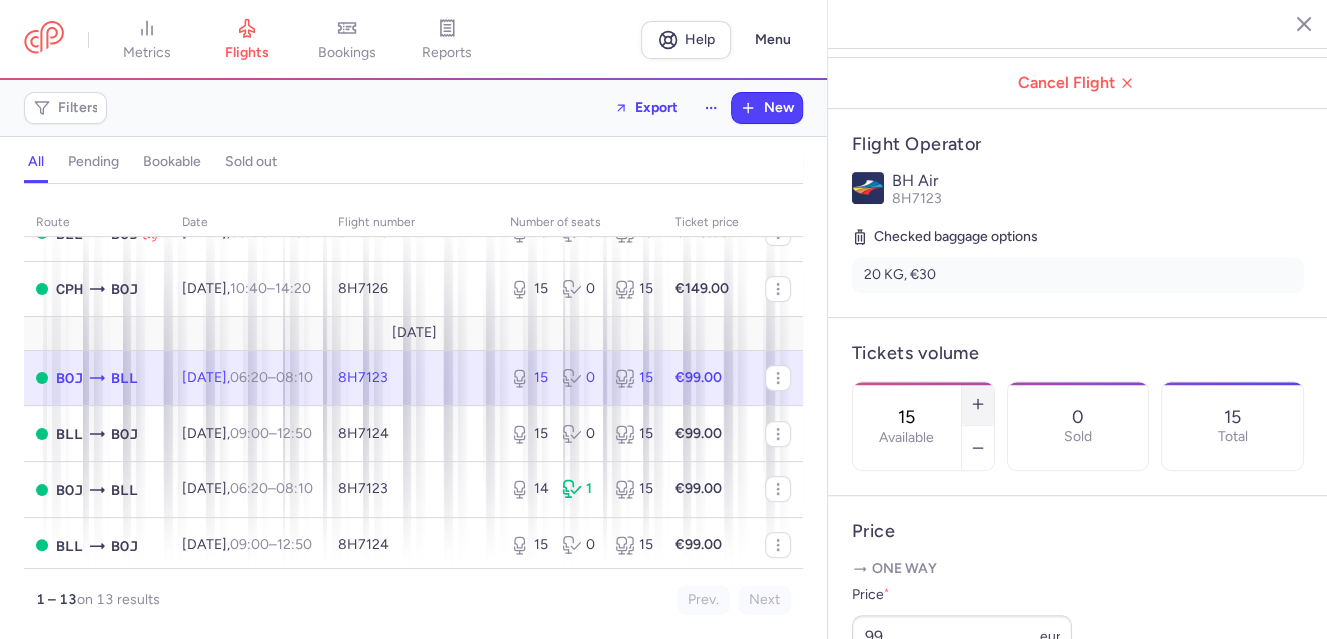 click 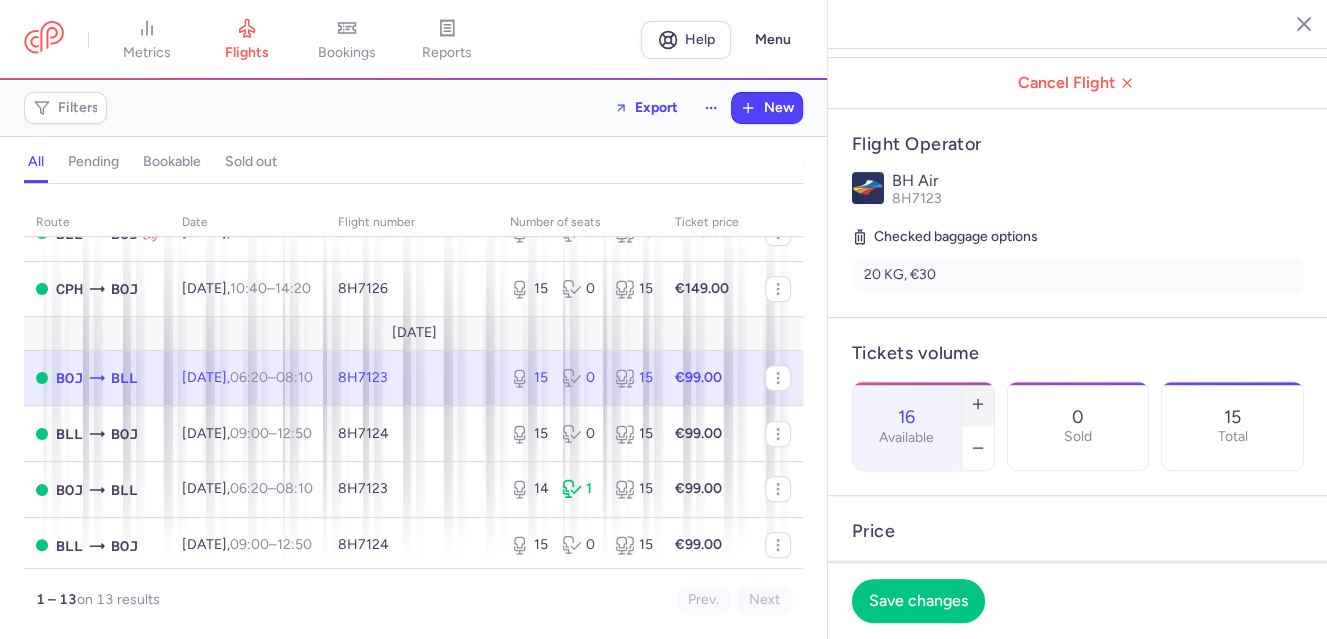 click 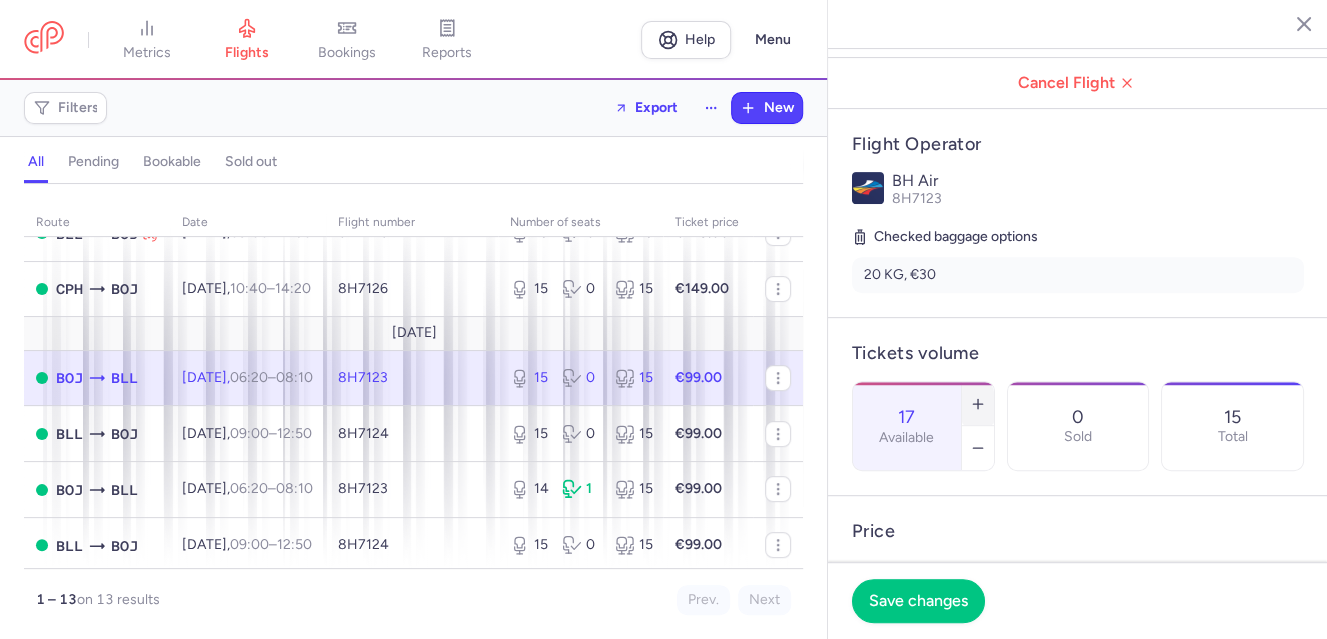 click 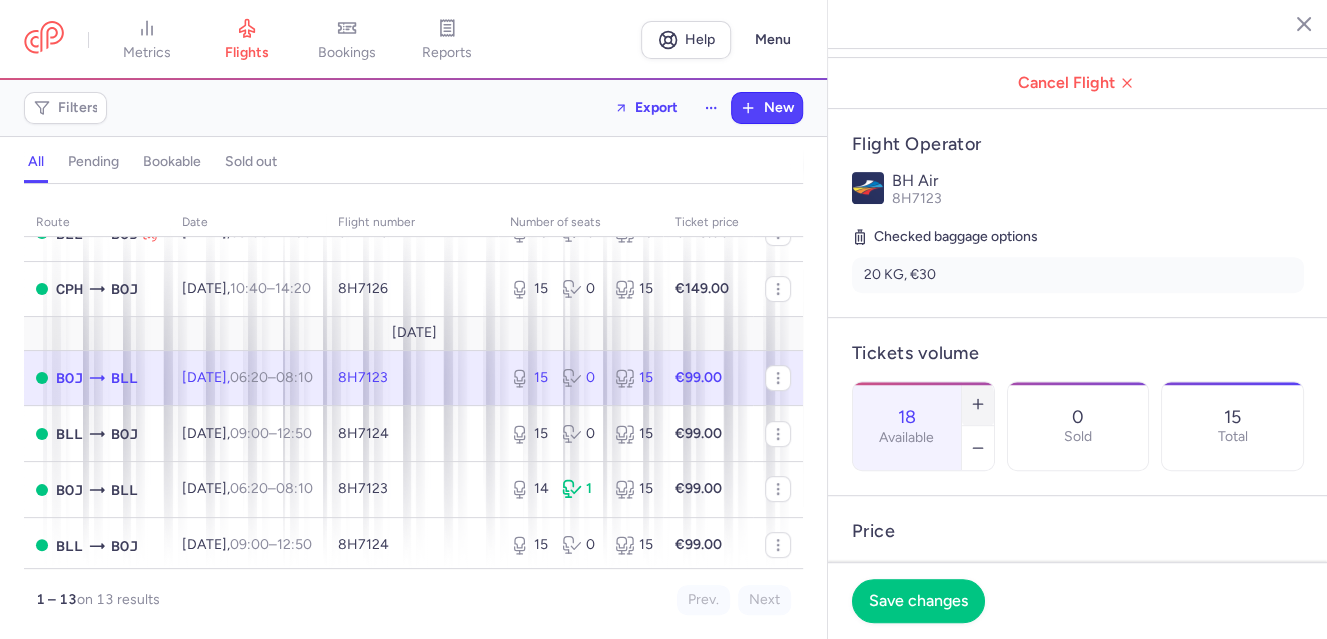 click 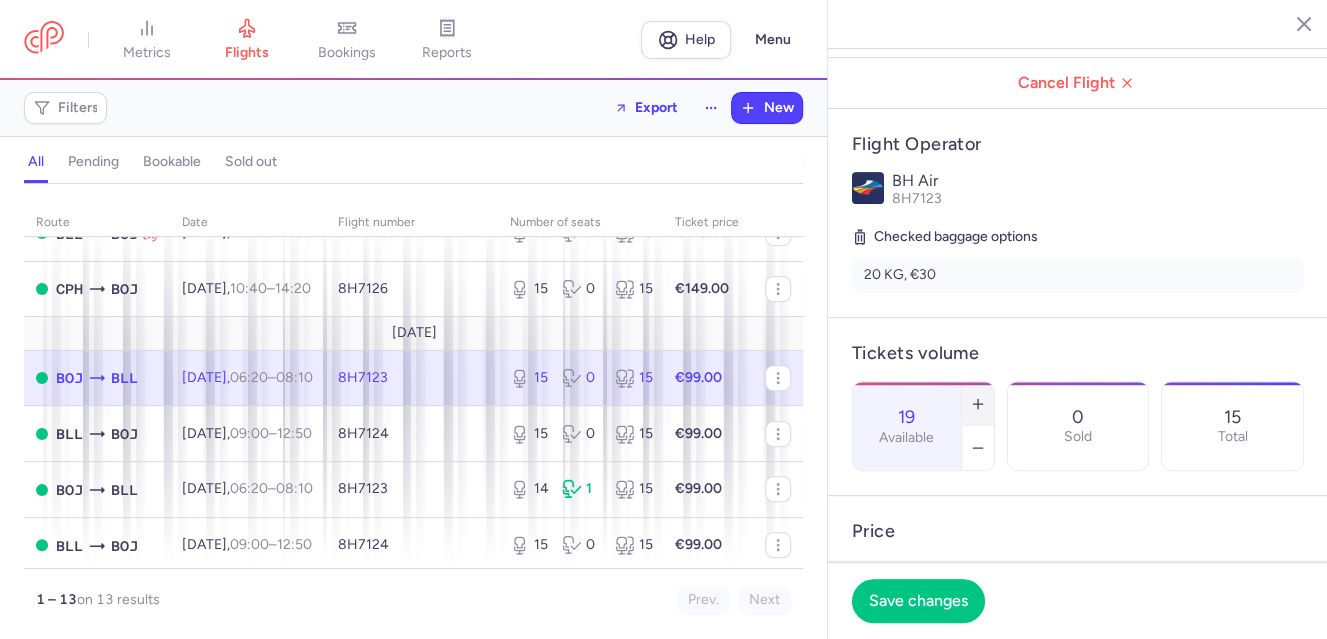 click 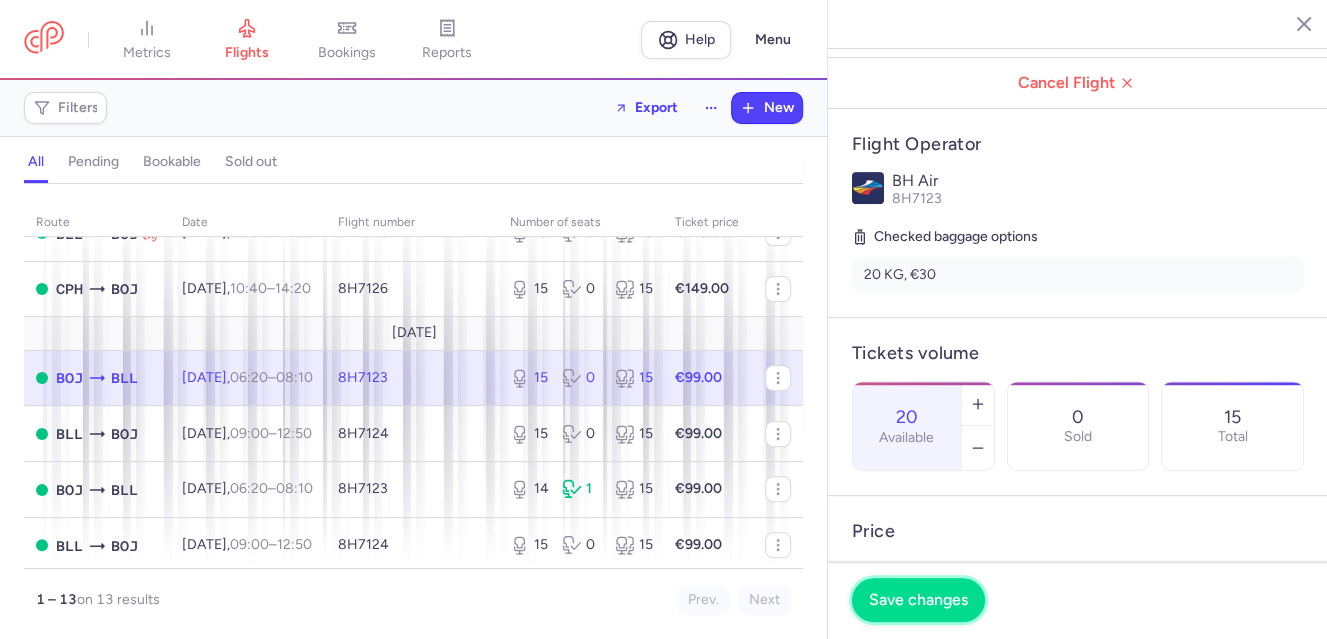 click on "Save changes" at bounding box center (918, 600) 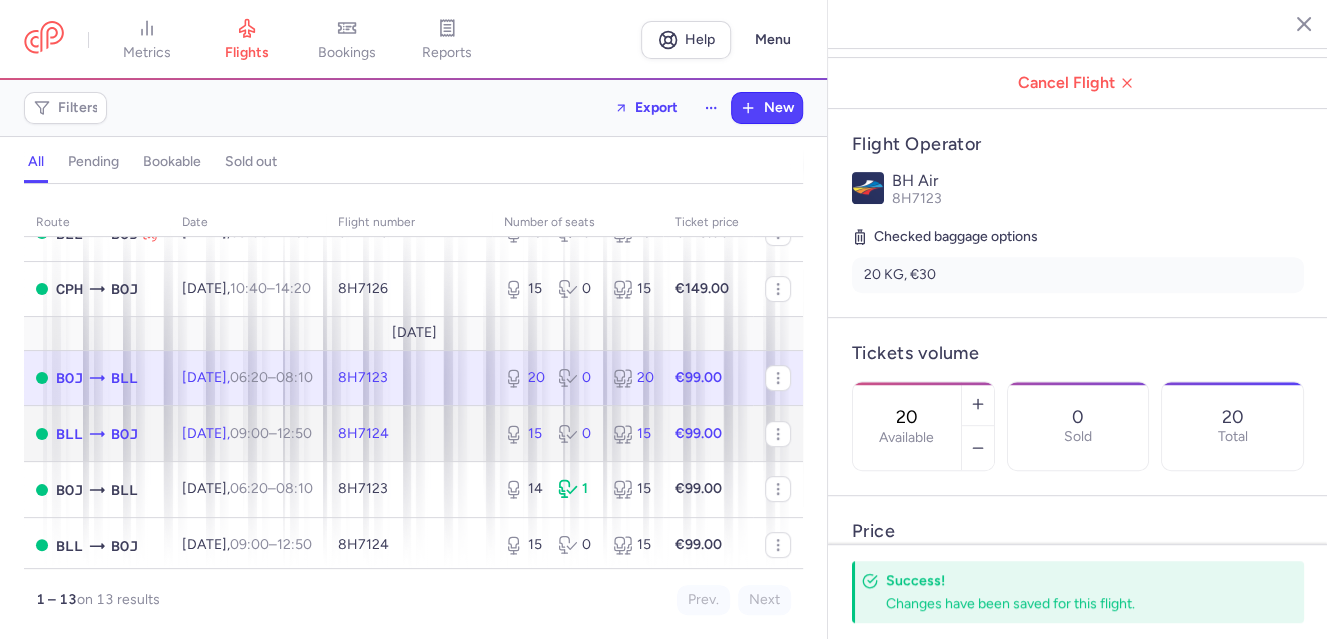 click on "09:00  –  12:50  +0" at bounding box center (271, 433) 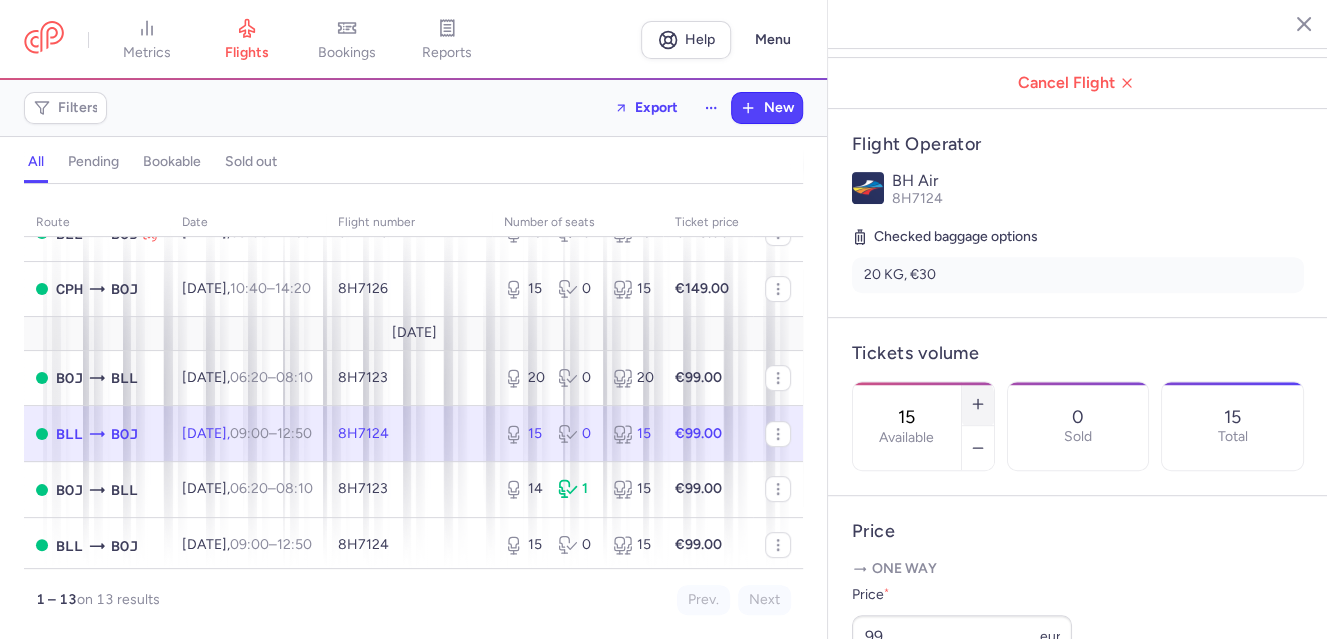 click at bounding box center [978, 404] 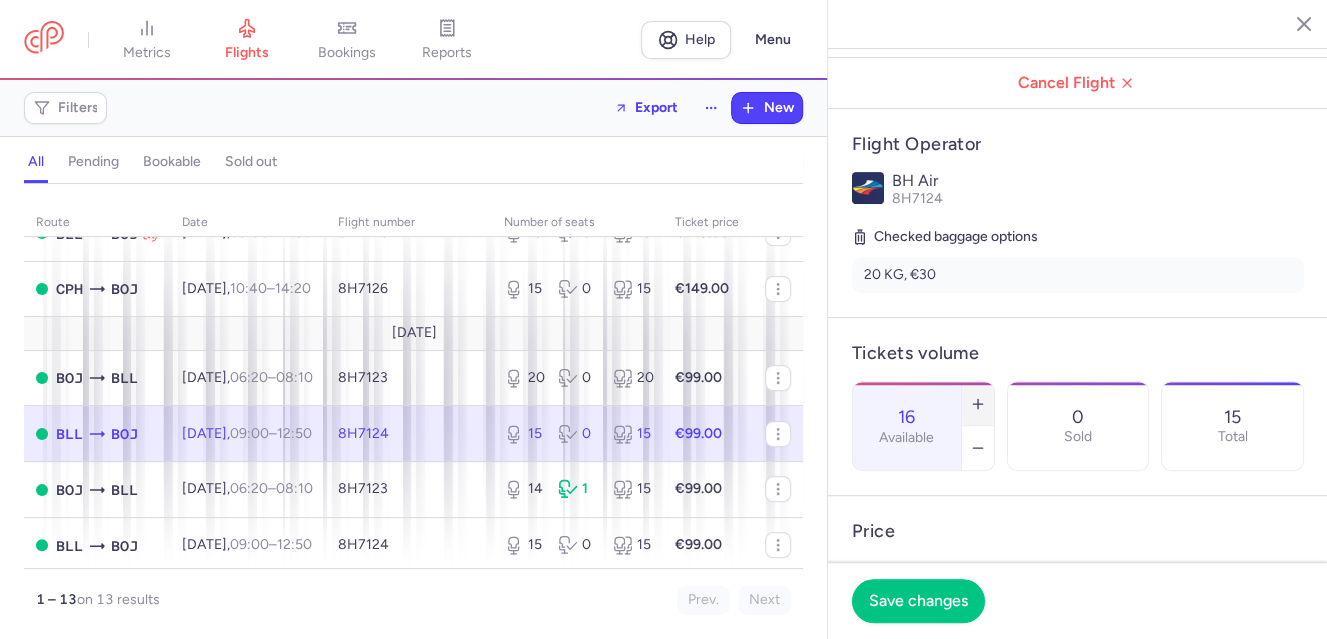 click at bounding box center [978, 404] 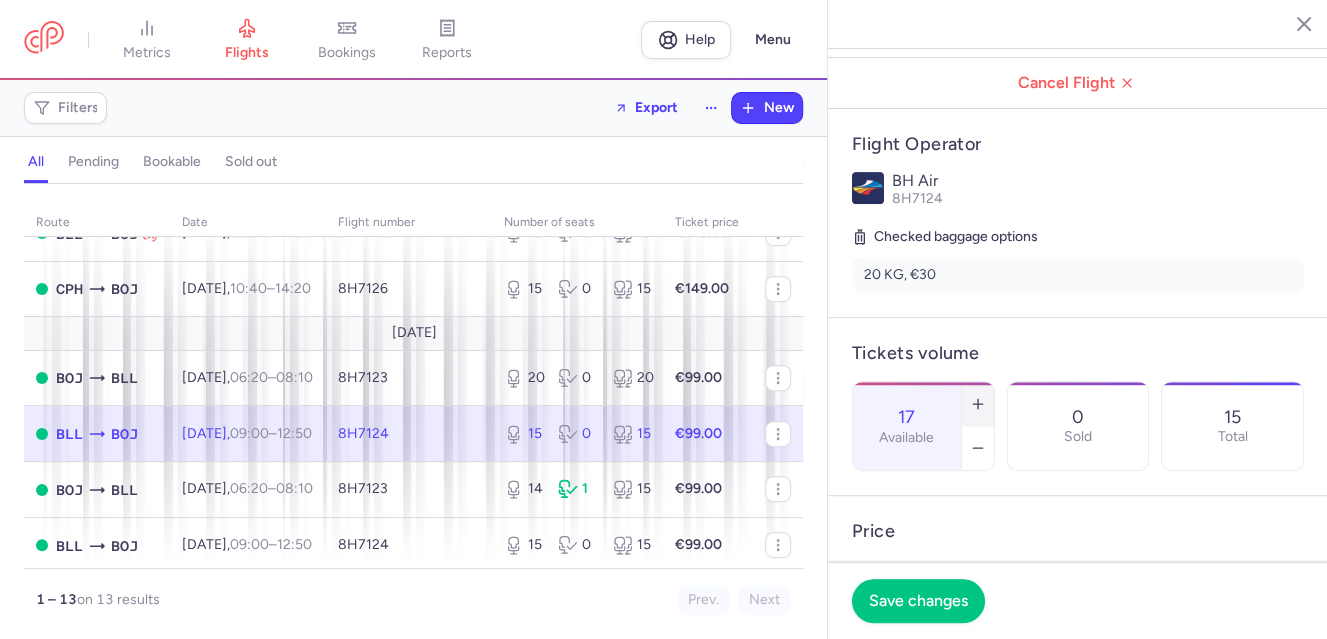 click at bounding box center (978, 404) 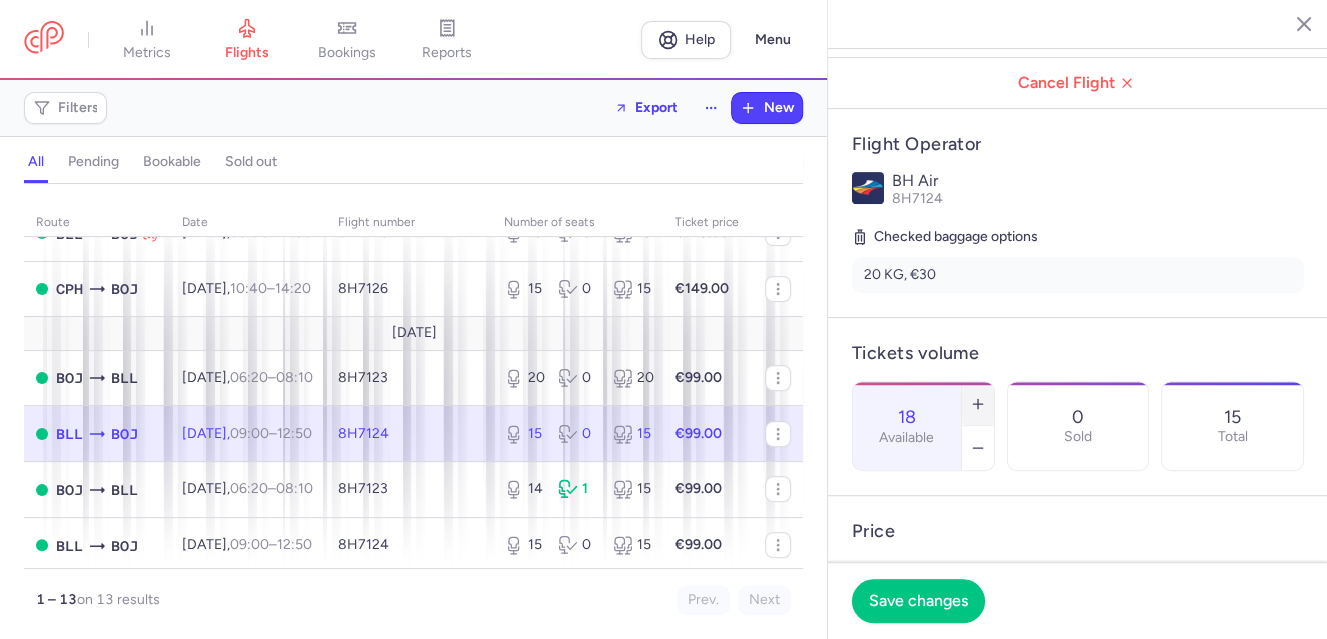 click at bounding box center (978, 404) 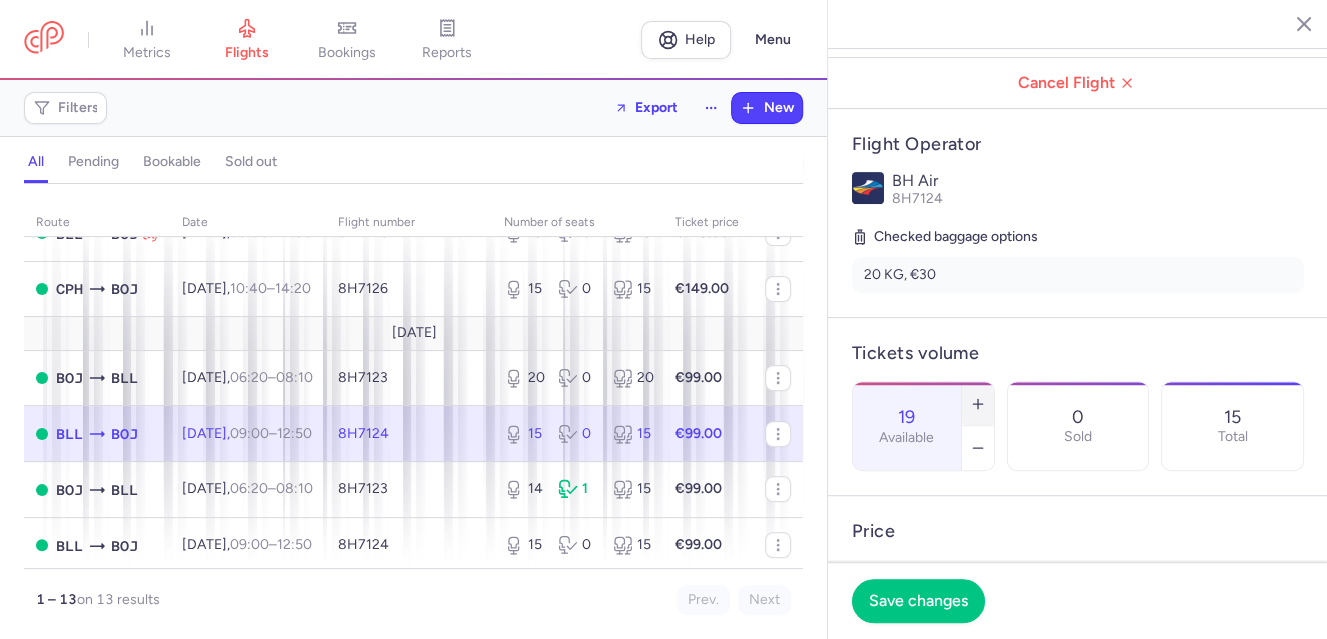 click at bounding box center (978, 404) 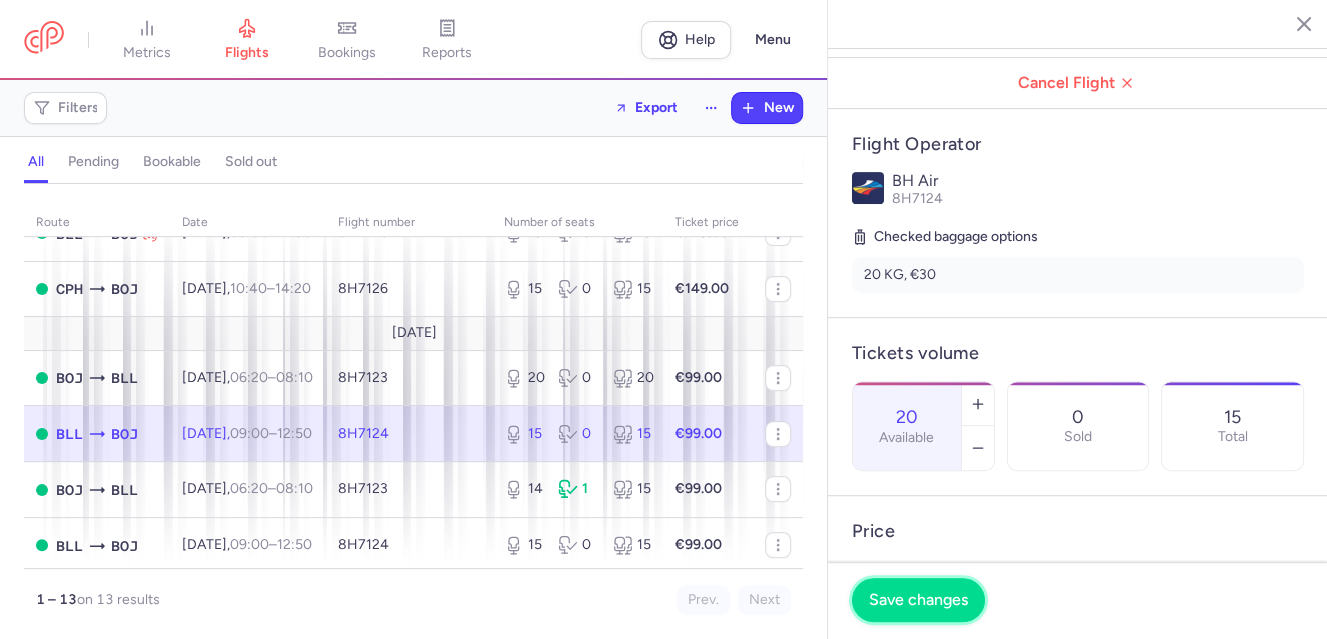 click on "Save changes" at bounding box center [918, 600] 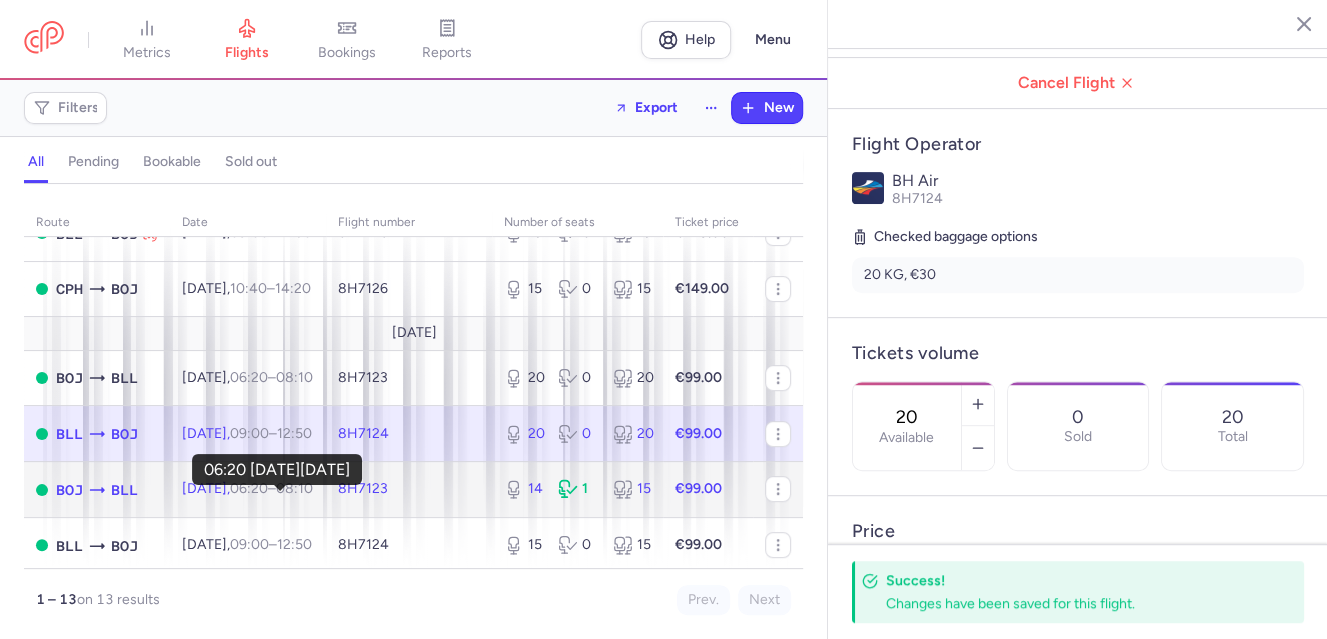 click on "06:20" at bounding box center [249, 488] 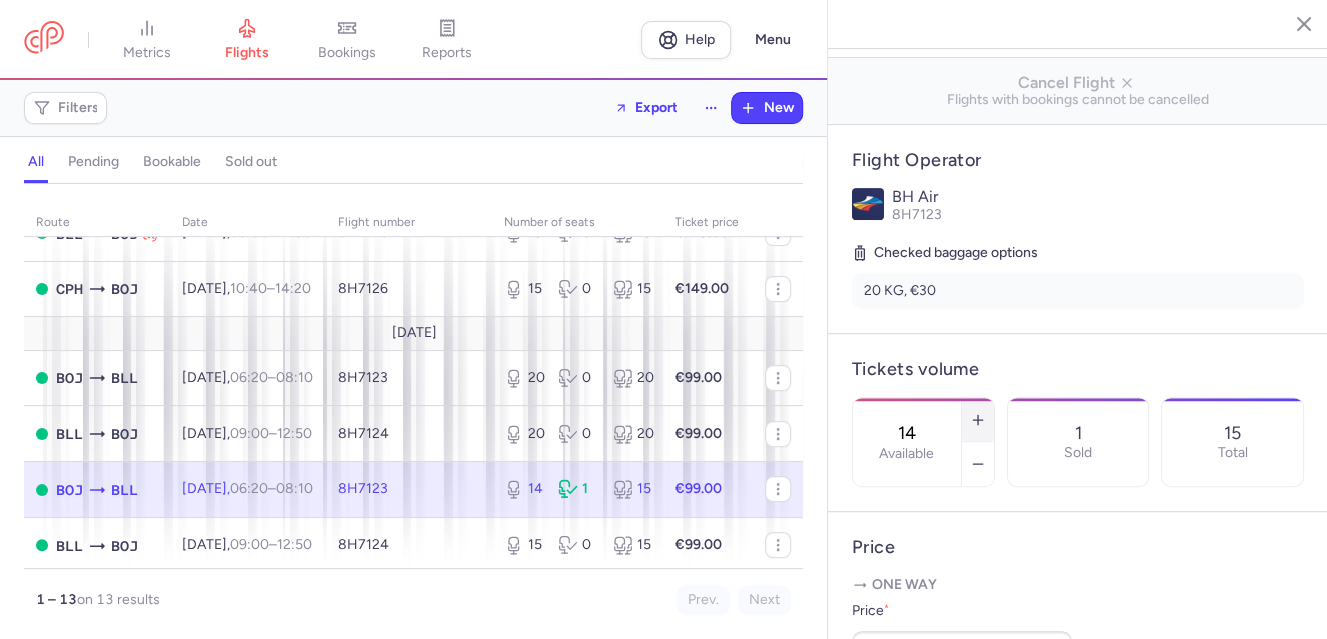 click at bounding box center [978, 420] 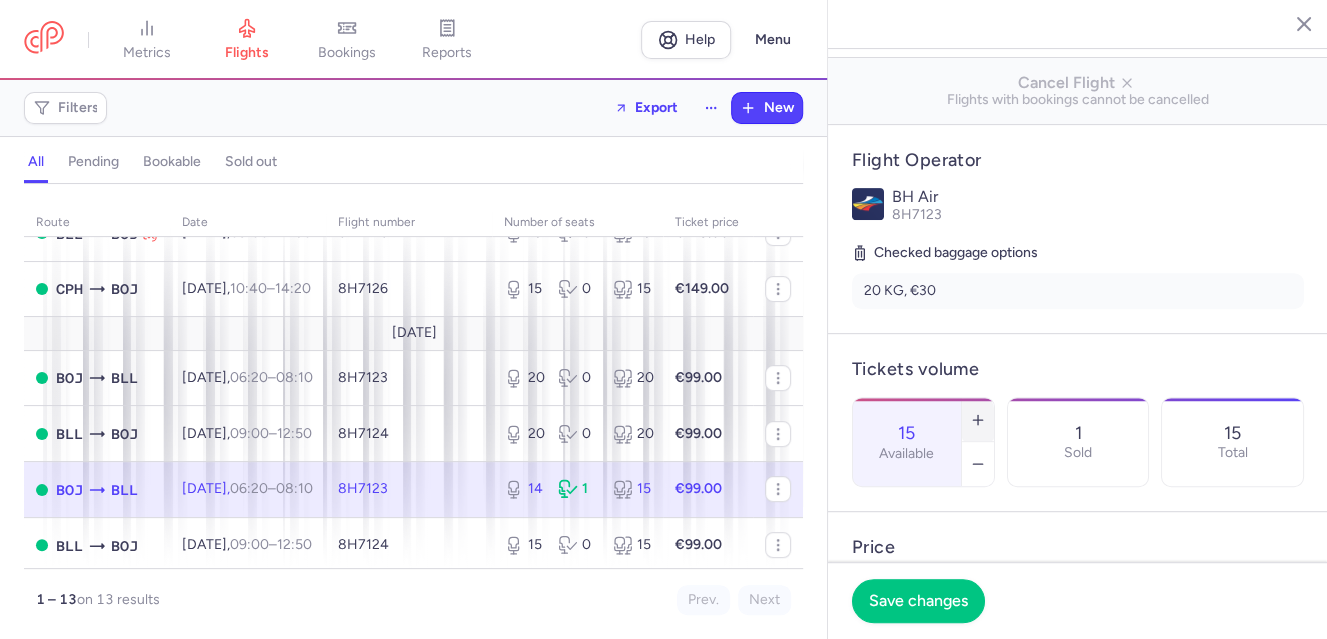 click at bounding box center [978, 420] 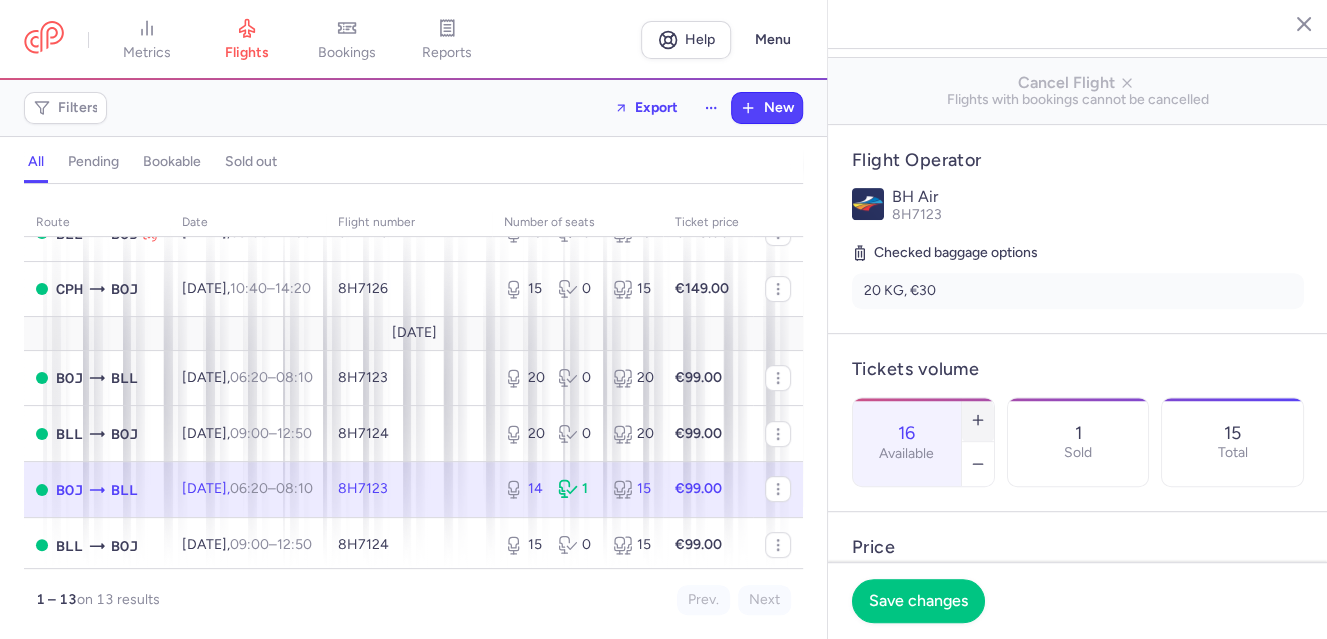 click at bounding box center [978, 420] 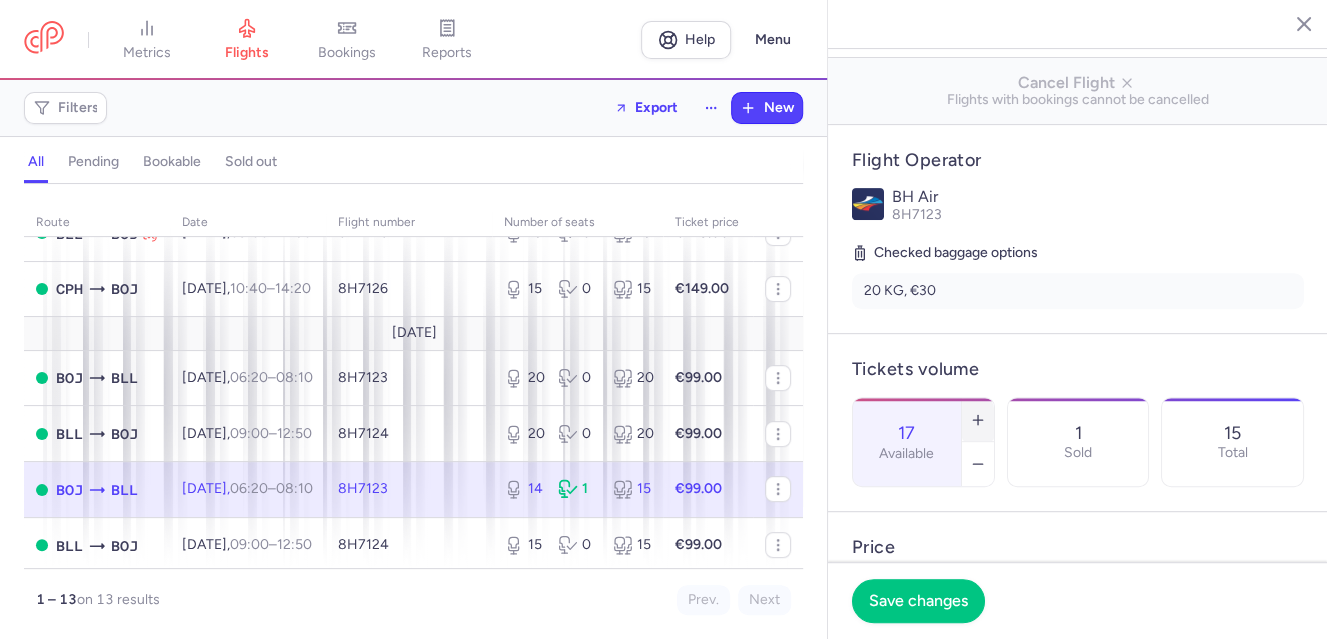 click at bounding box center [978, 420] 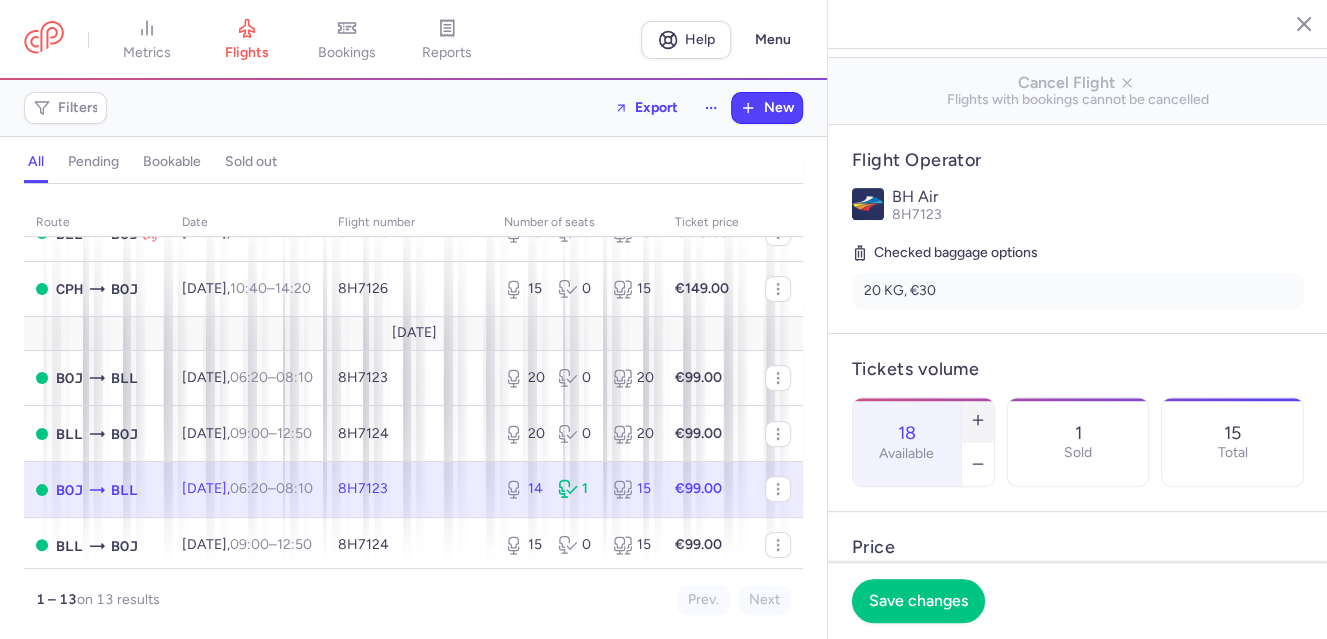 click at bounding box center (978, 420) 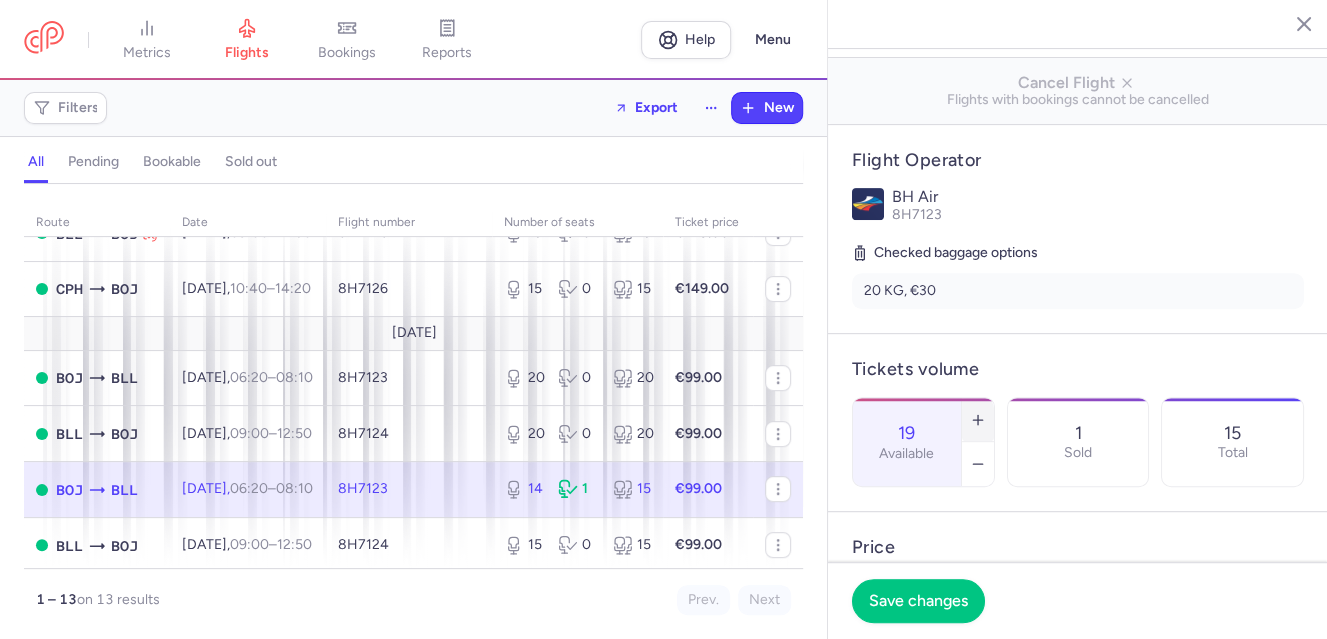 click at bounding box center (978, 420) 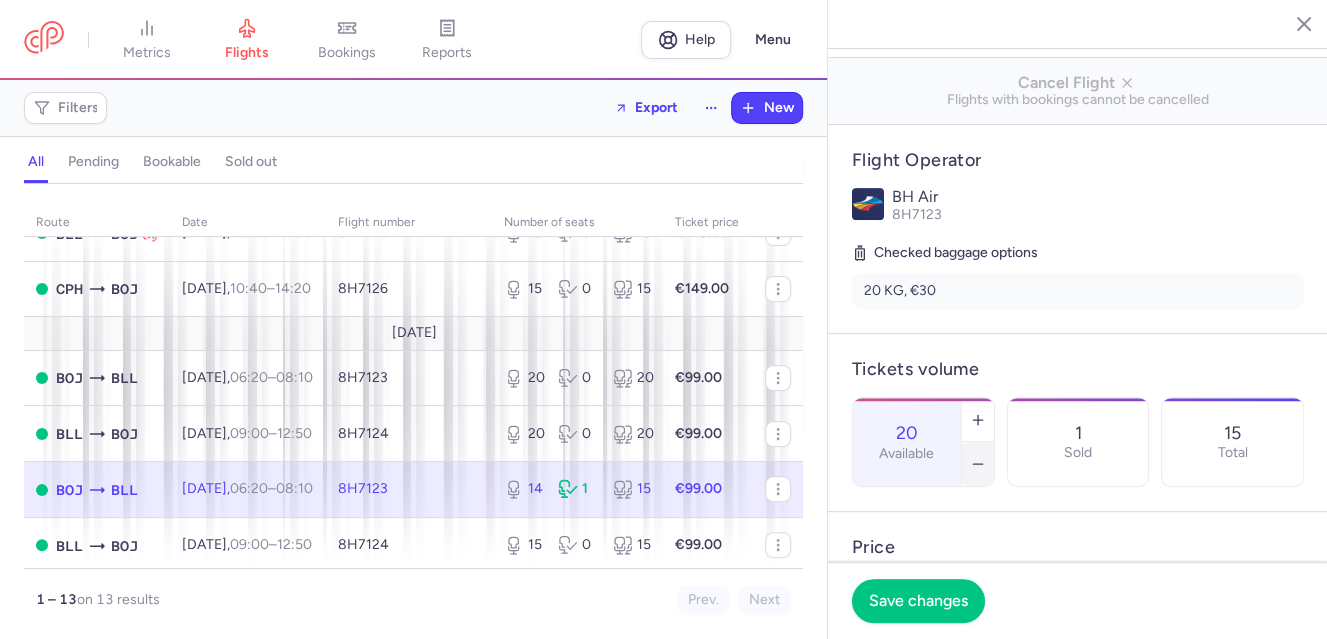 click at bounding box center [978, 464] 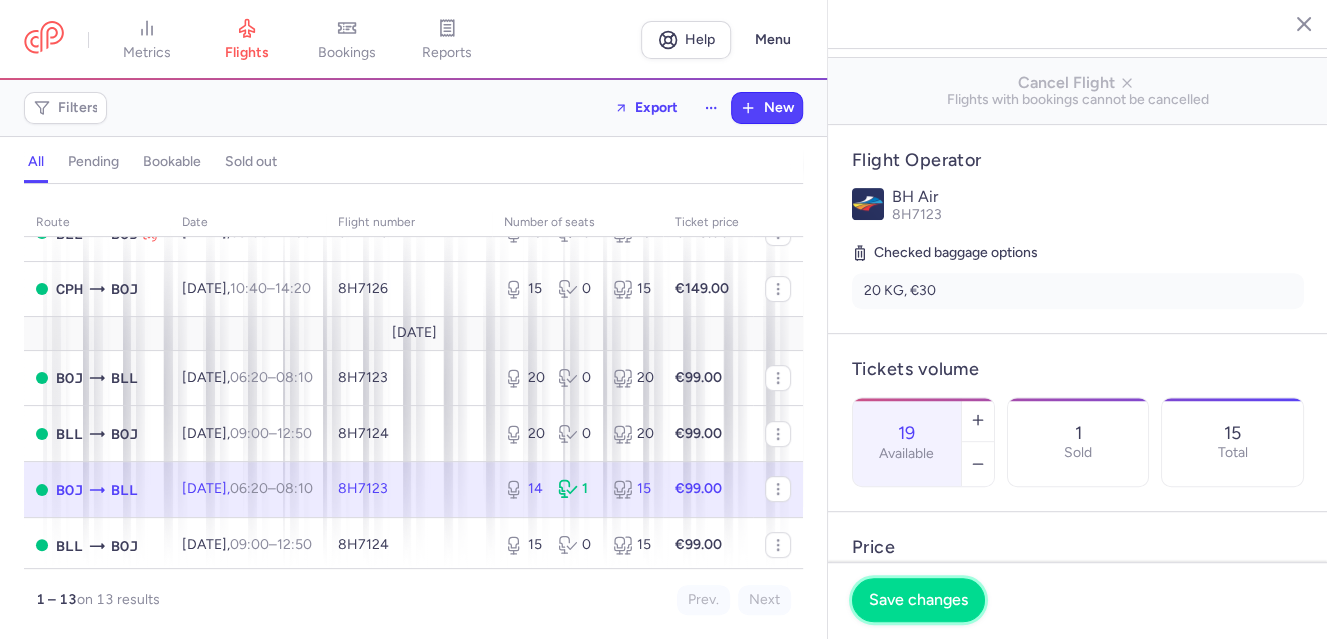 click on "Save changes" at bounding box center (918, 600) 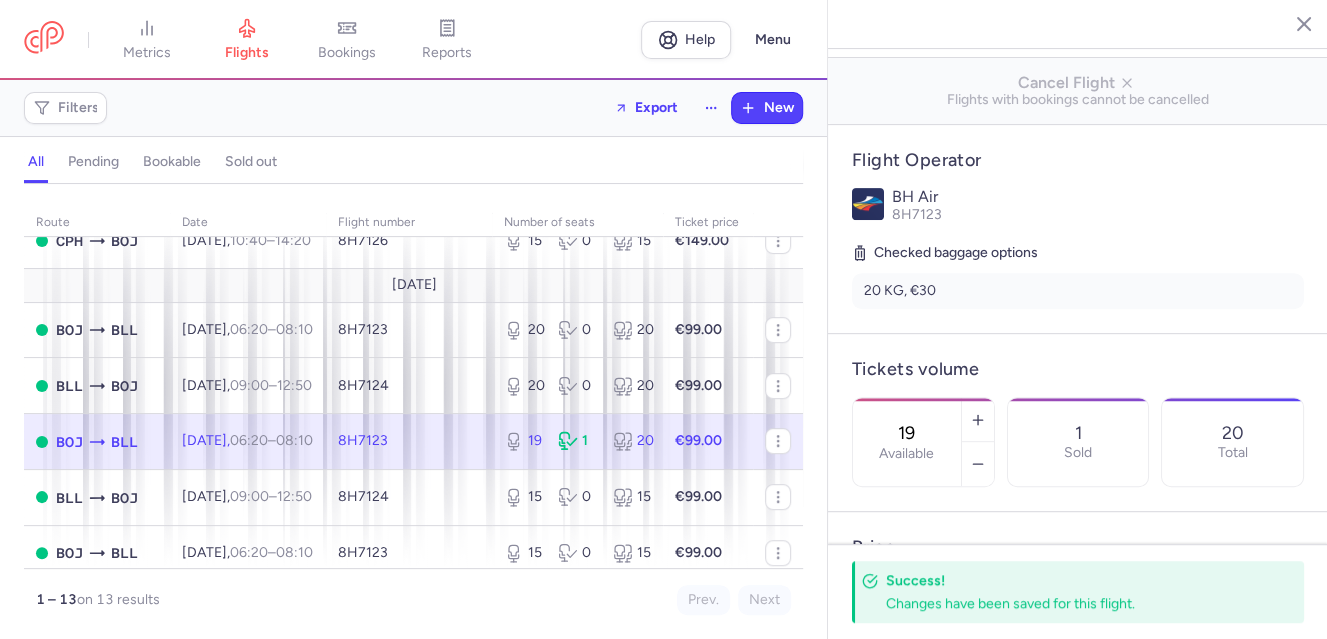 scroll, scrollTop: 471, scrollLeft: 0, axis: vertical 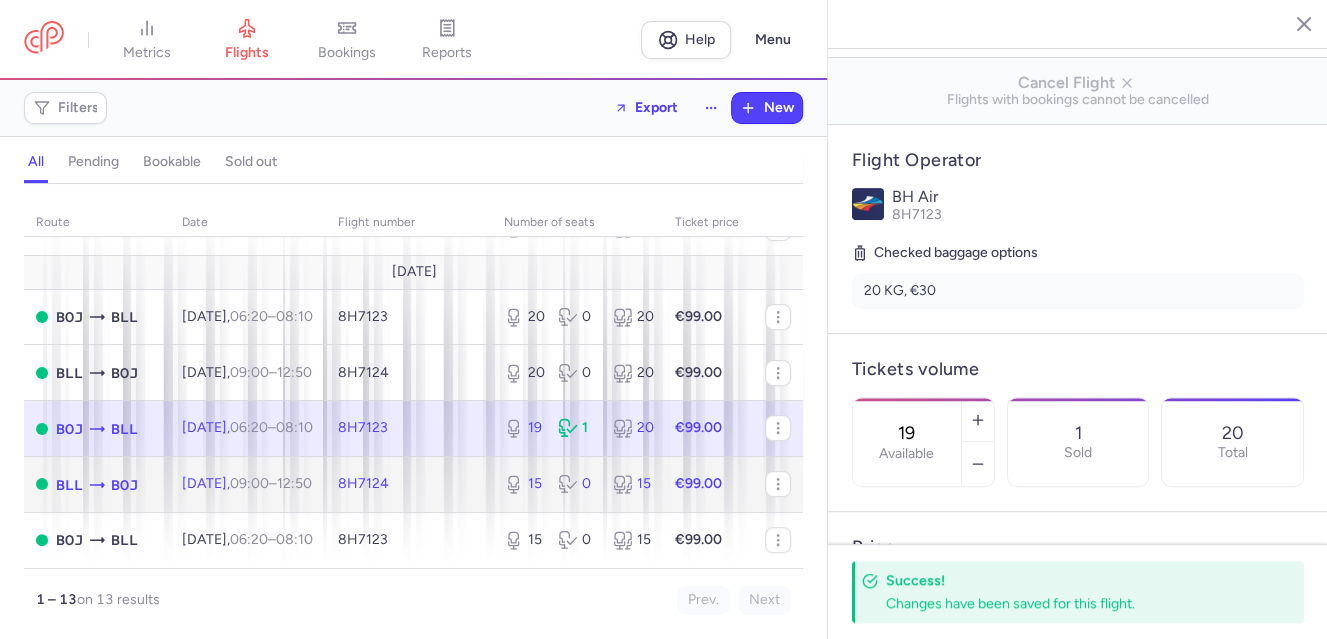 click on "[DATE]  09:00  –  12:50  +0" 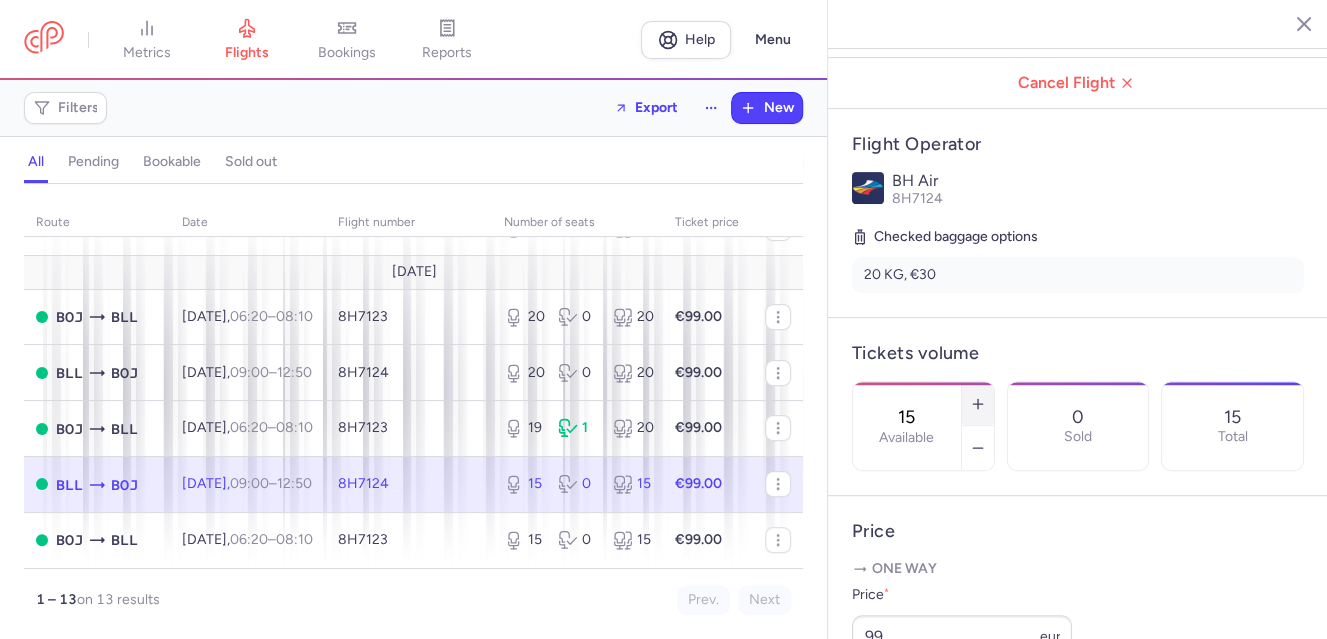 click 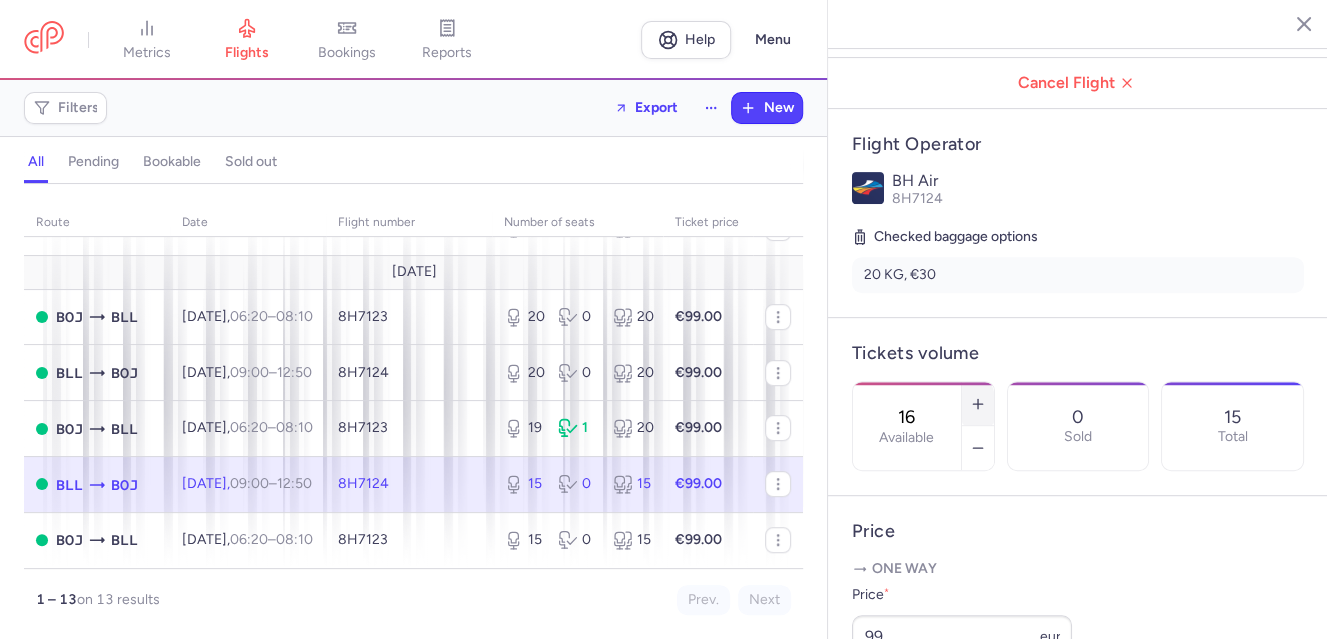 click 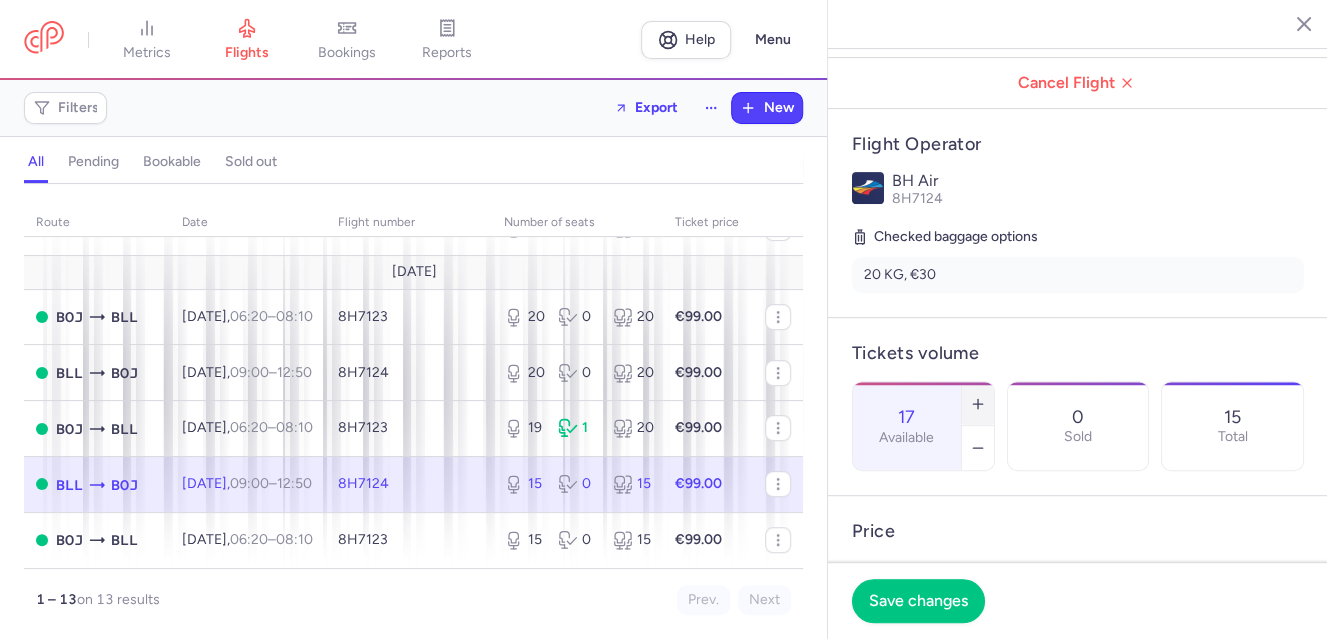 click 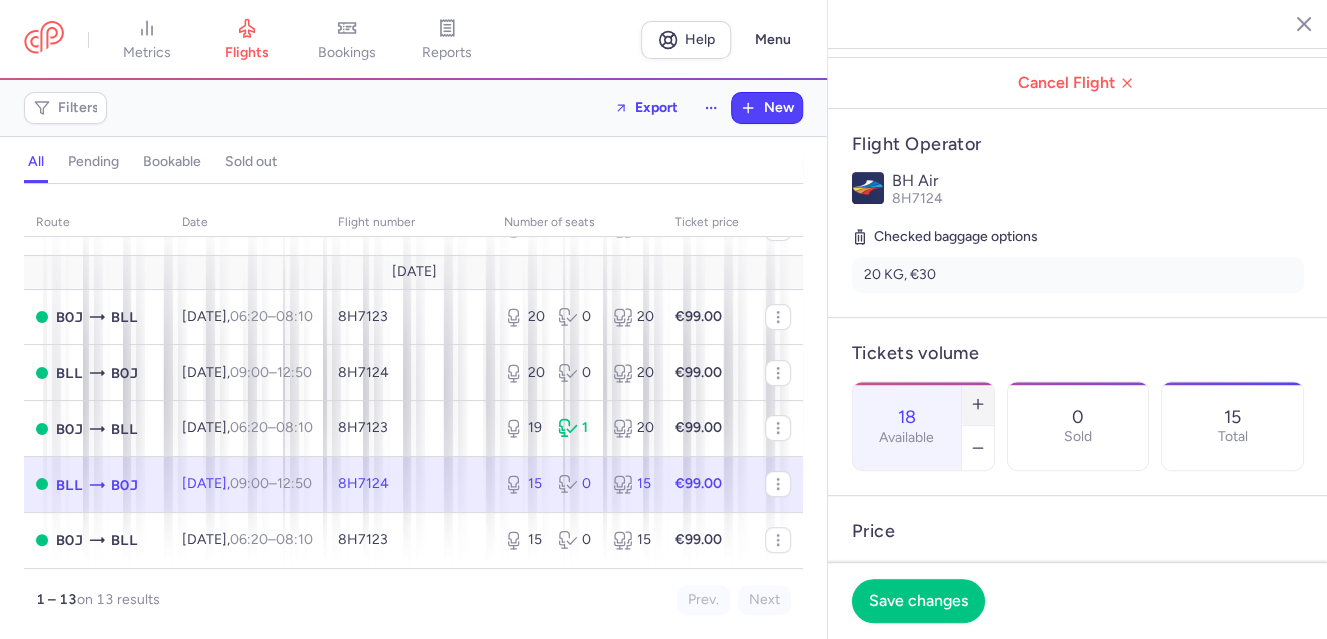 click 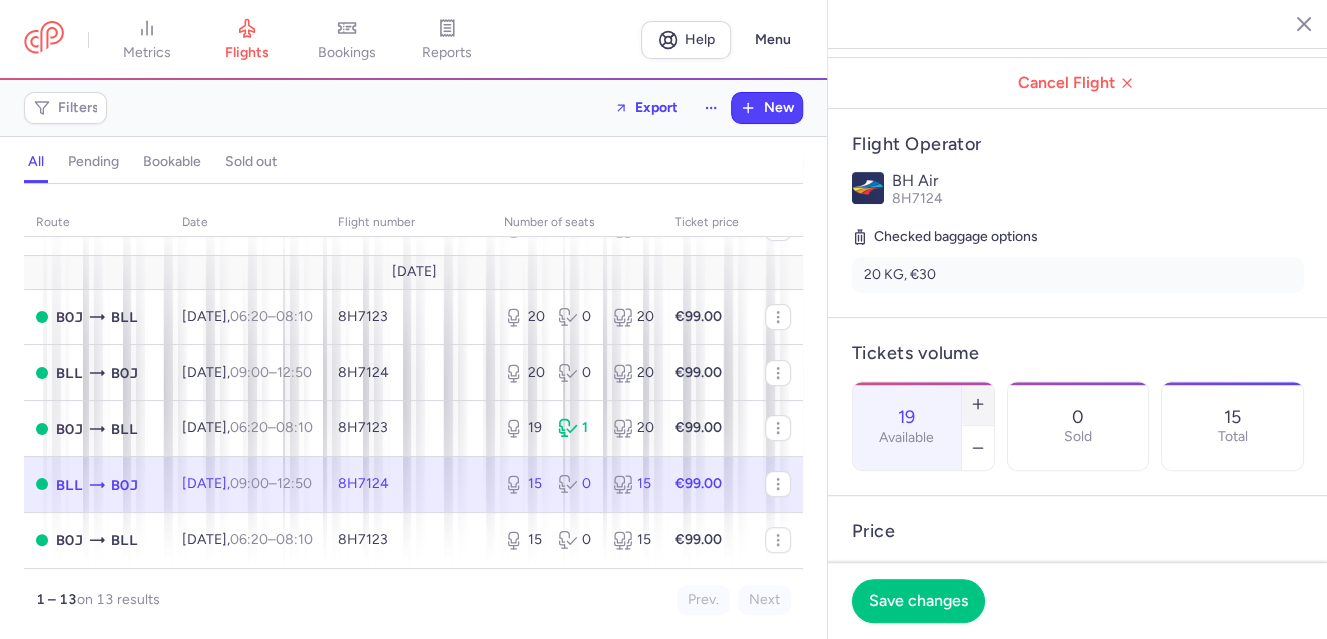 click 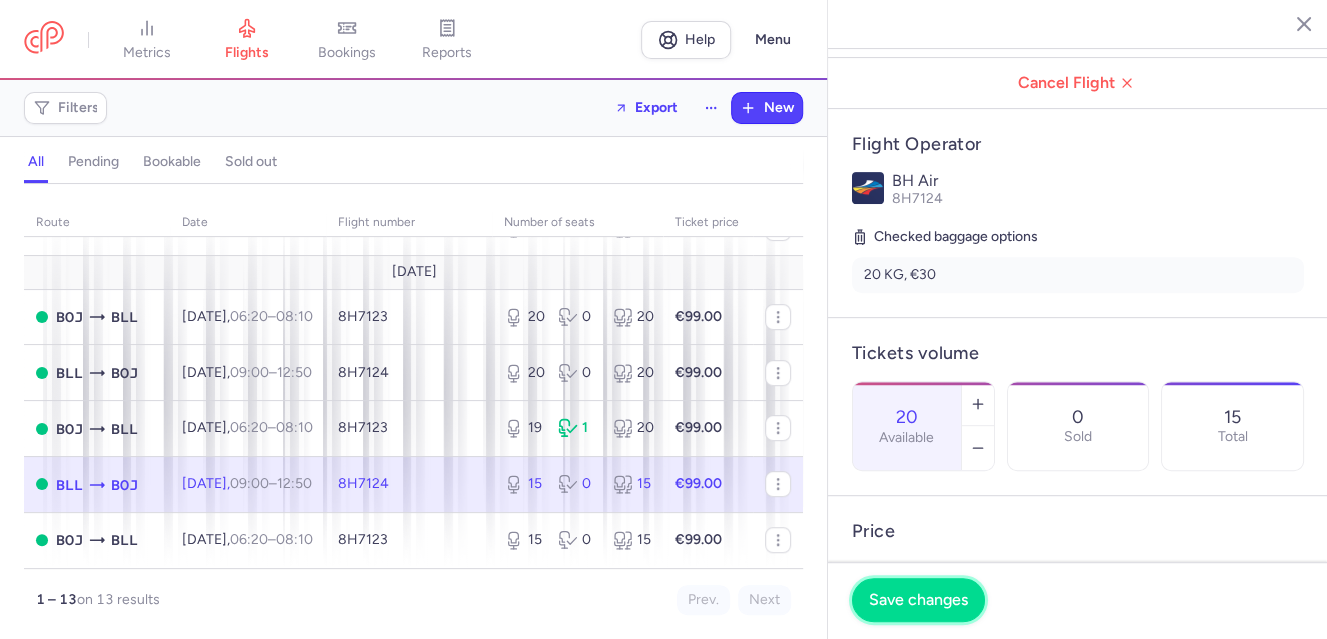 click on "Save changes" at bounding box center [918, 600] 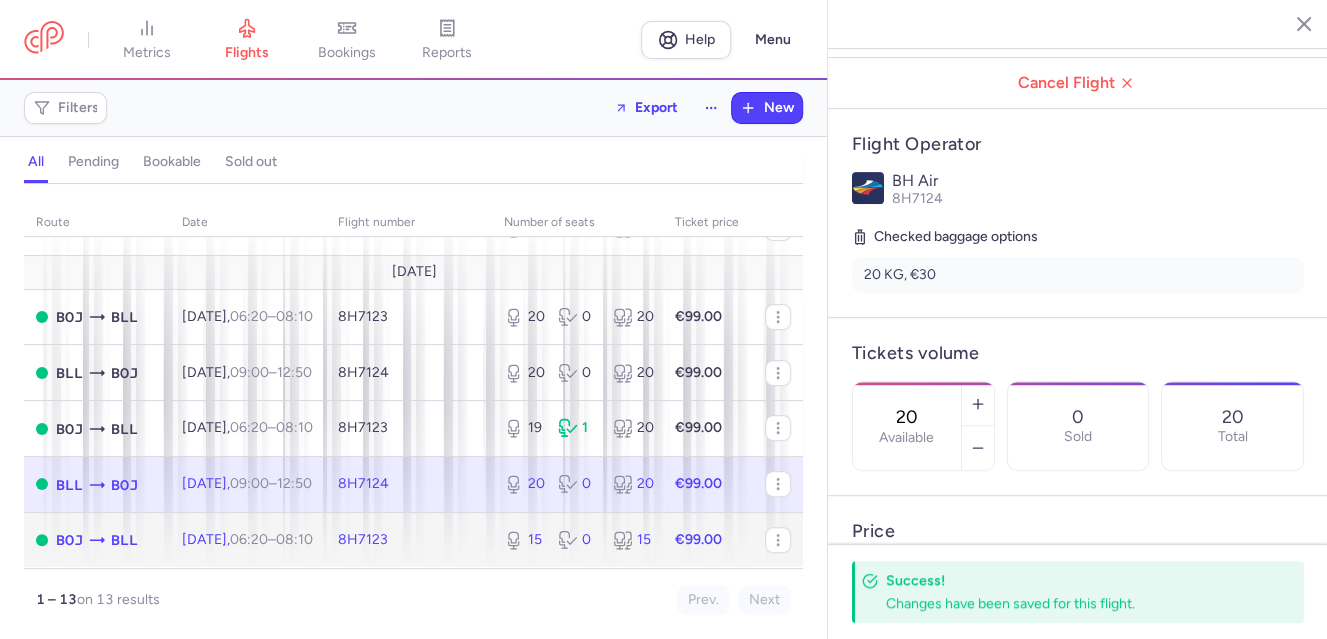 click on "[DATE]  06:20  –  08:10  +0" 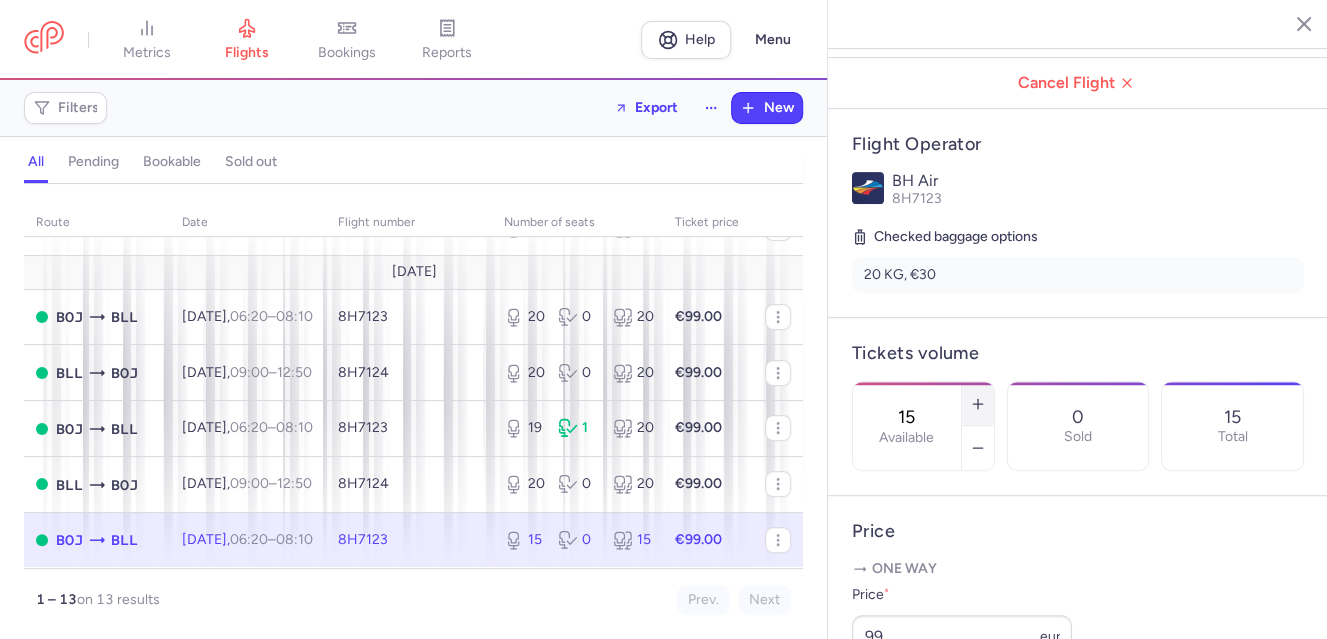 click 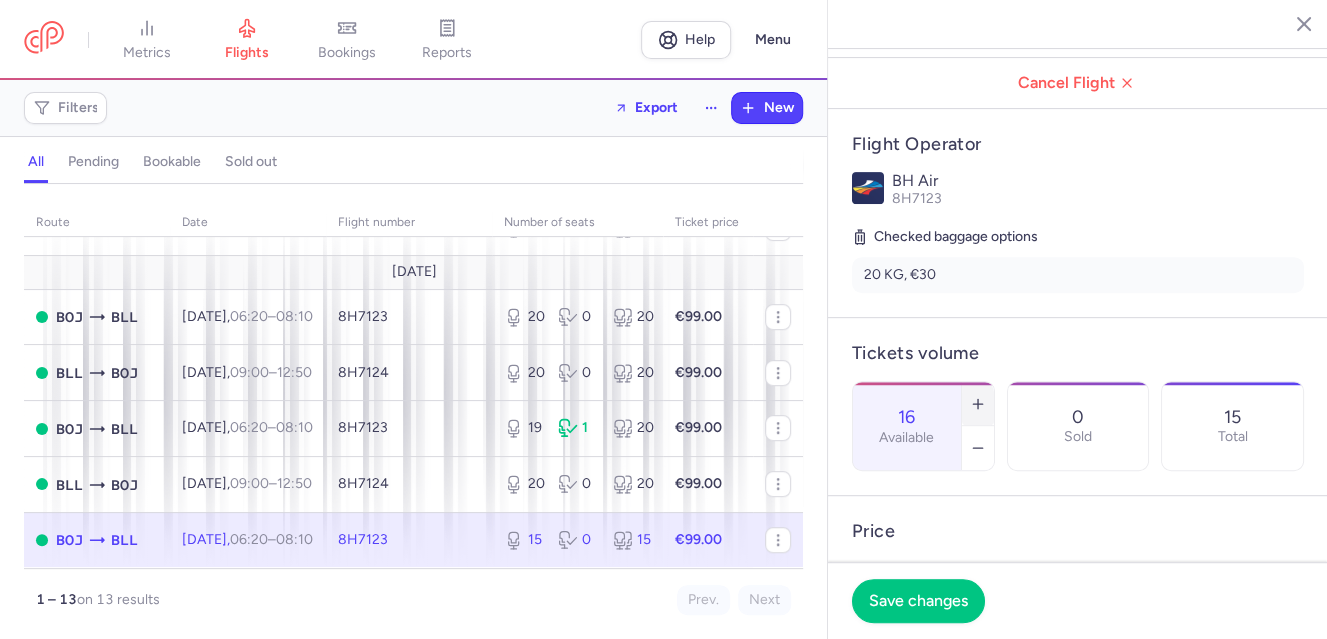 click 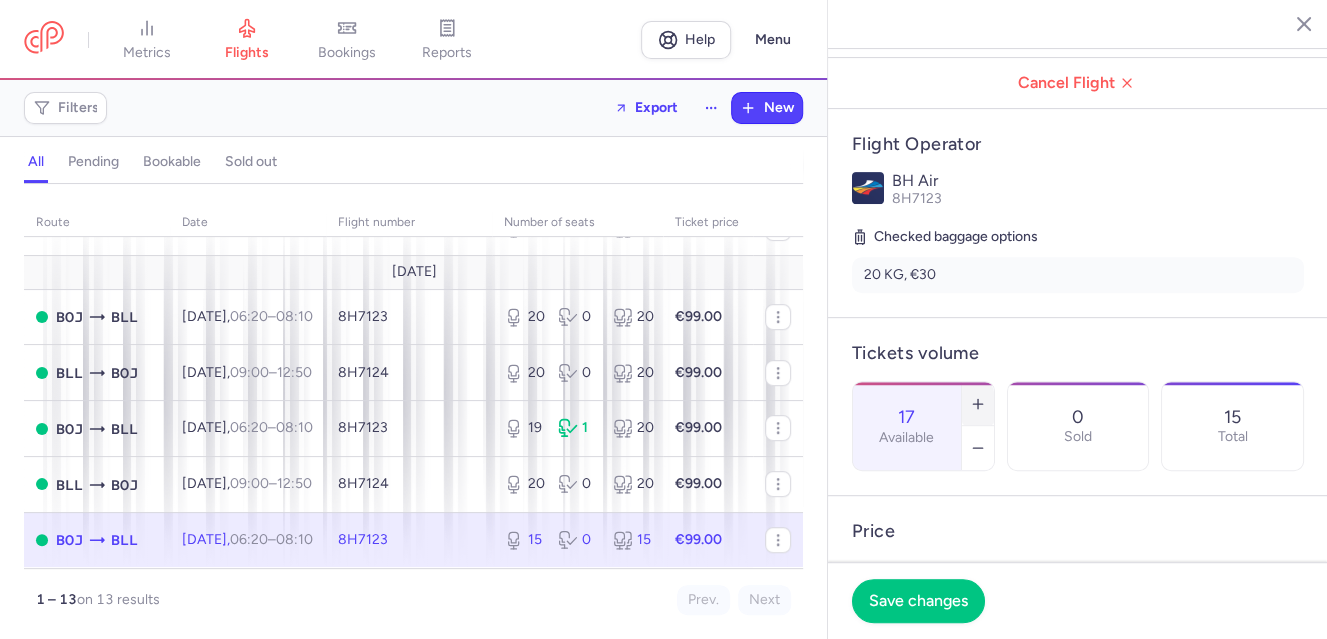 click 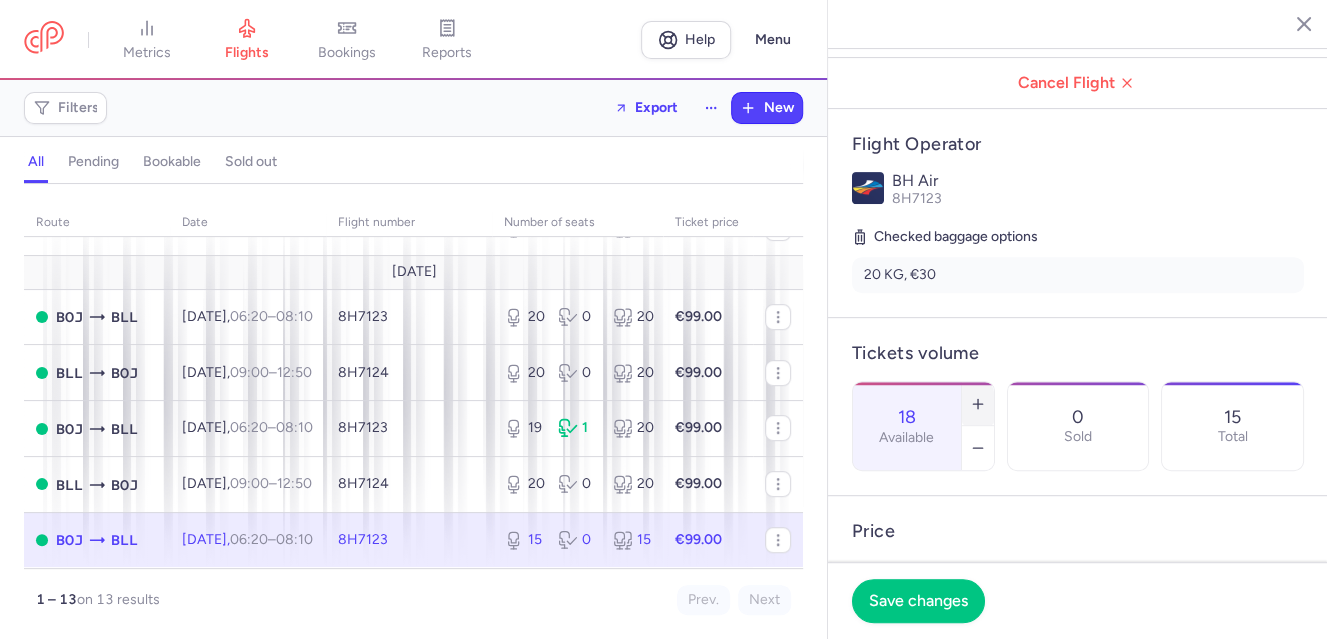 click 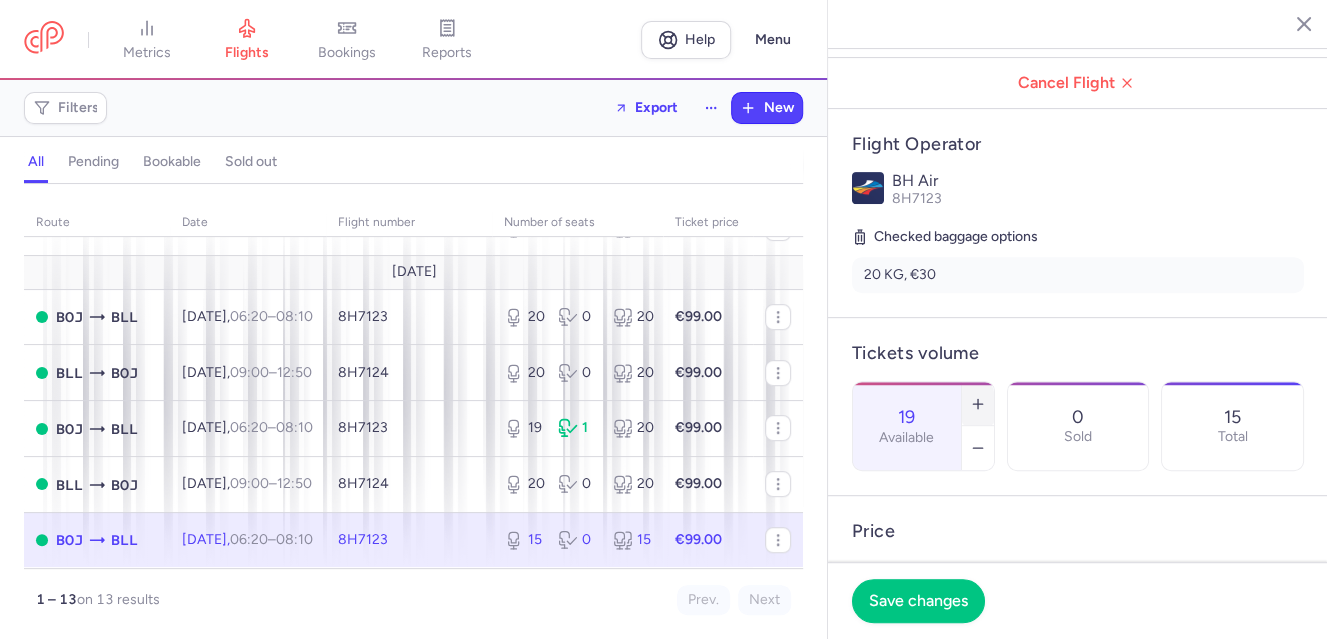 click 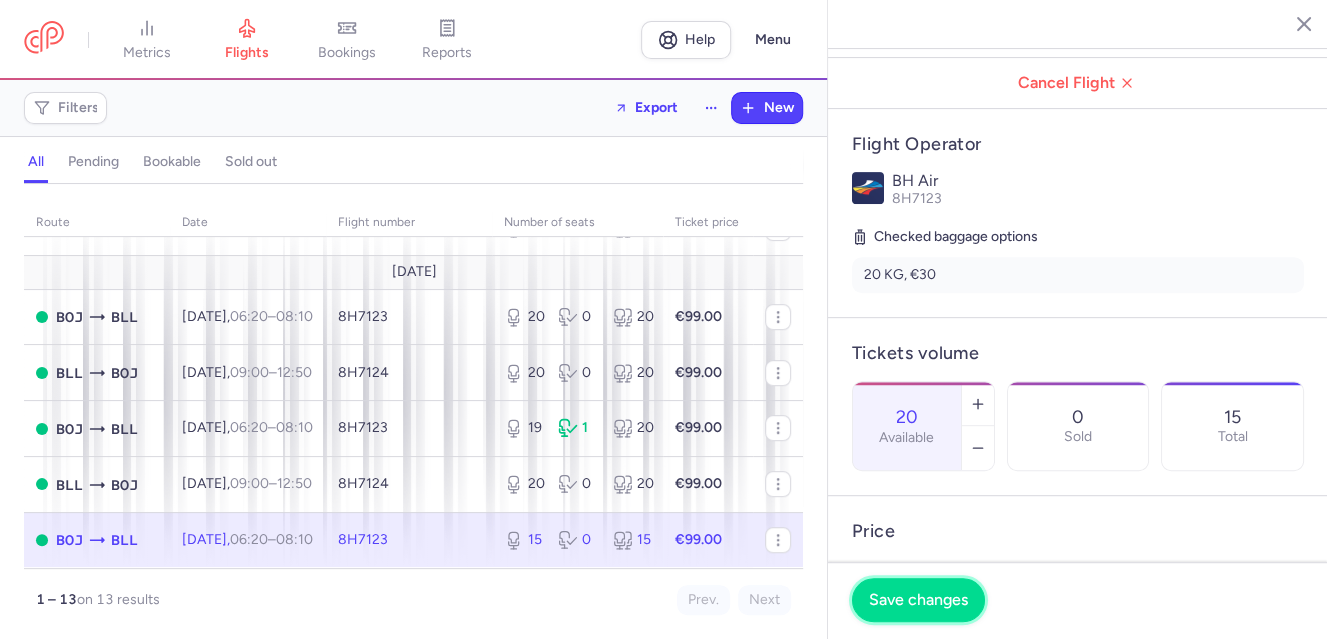 click on "Save changes" at bounding box center [918, 600] 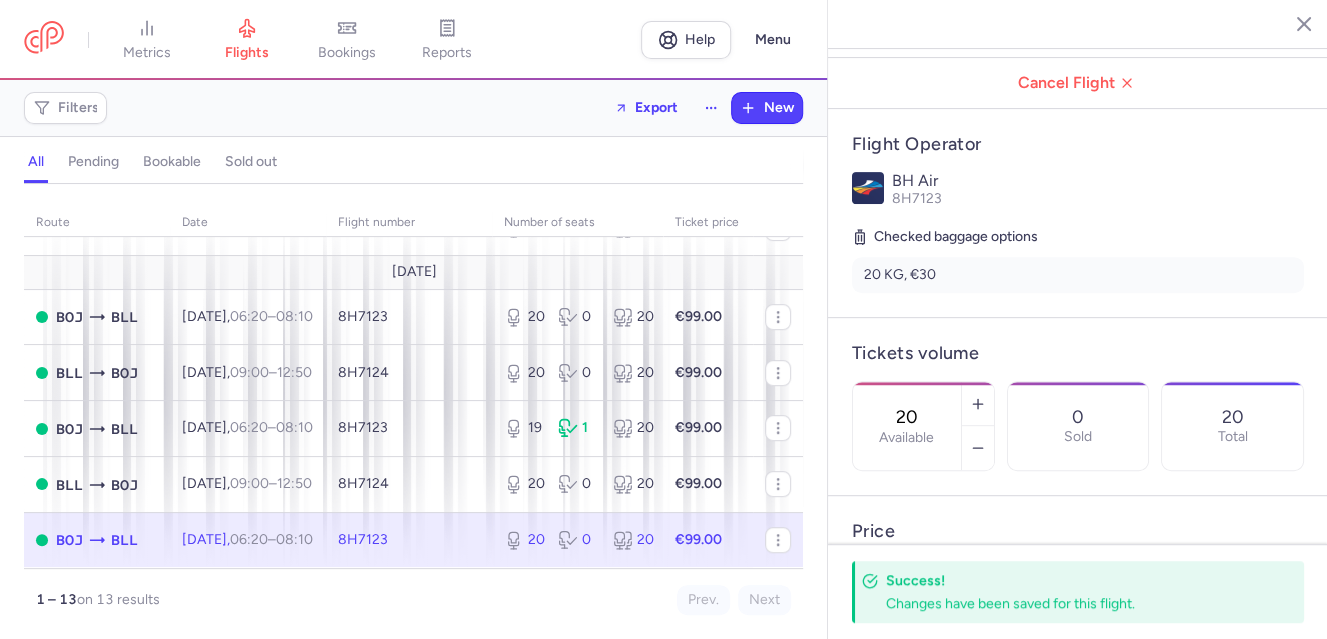 click on "all pending bookable sold out" at bounding box center (413, 166) 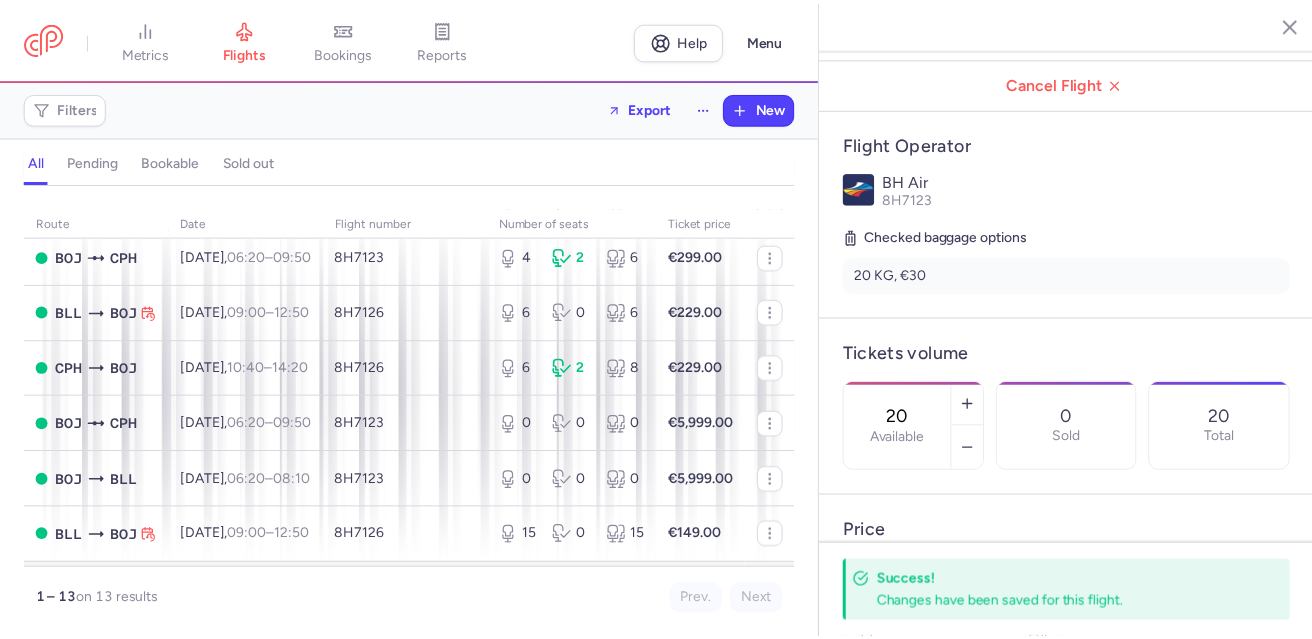 scroll, scrollTop: 0, scrollLeft: 0, axis: both 